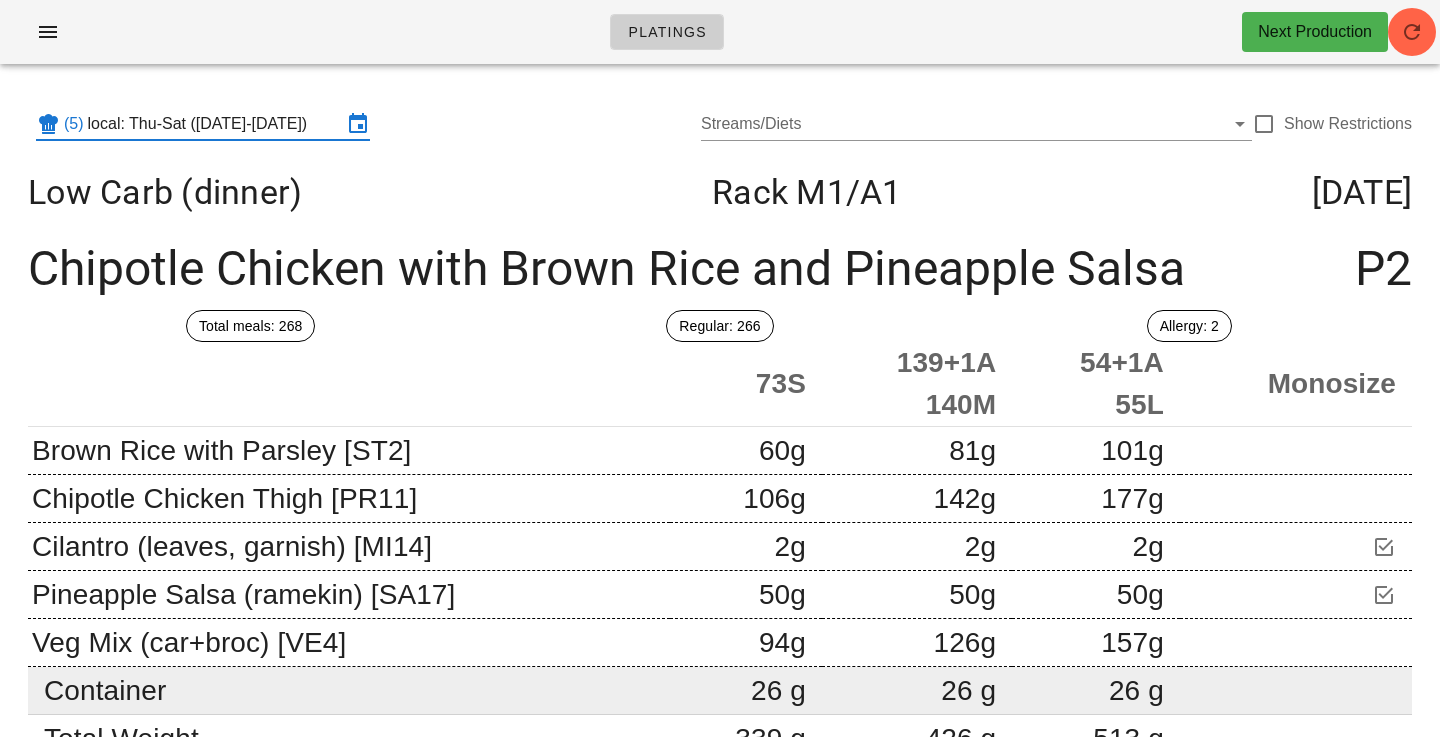 scroll, scrollTop: 0, scrollLeft: 0, axis: both 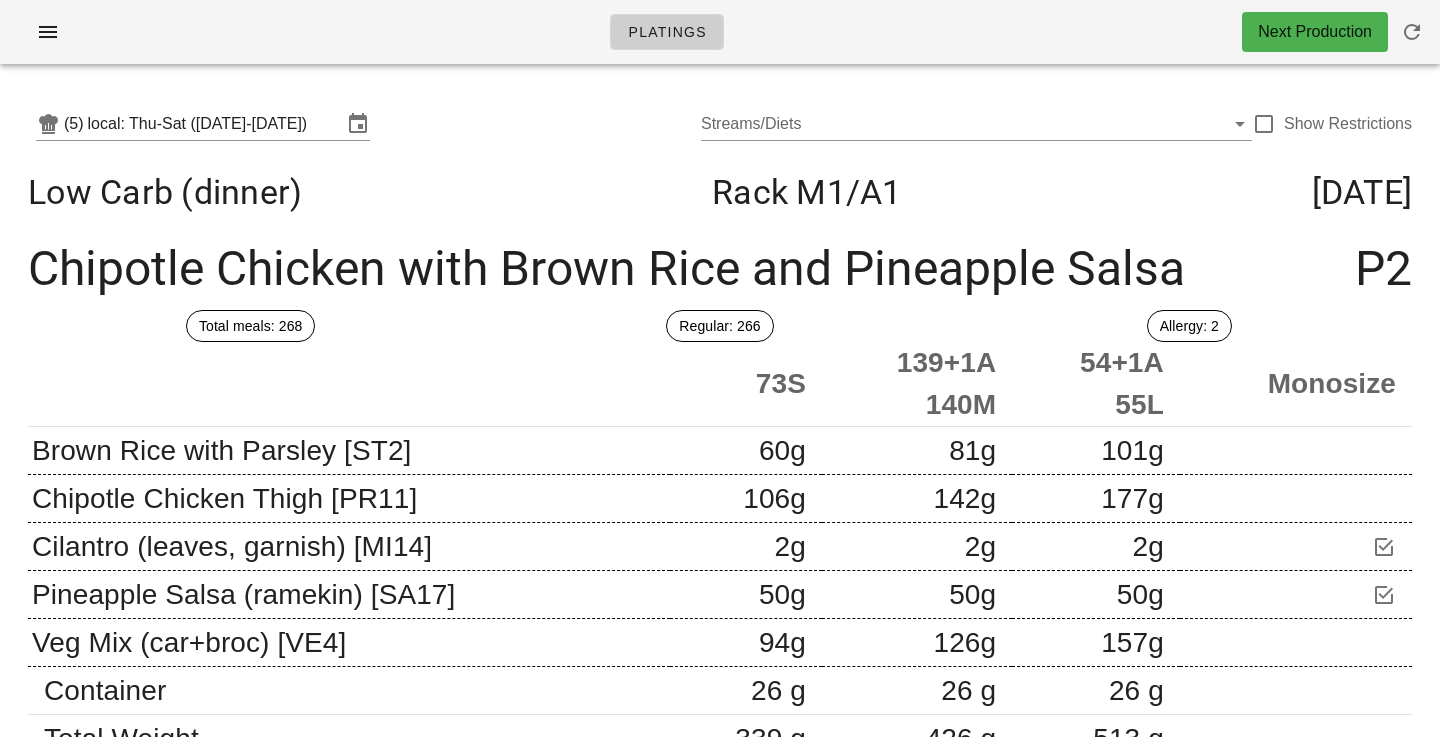 click on "(5) local: Thu-Sat ([DATE]-[DATE]) Streams/Diets Show Restrictions" at bounding box center [720, 124] 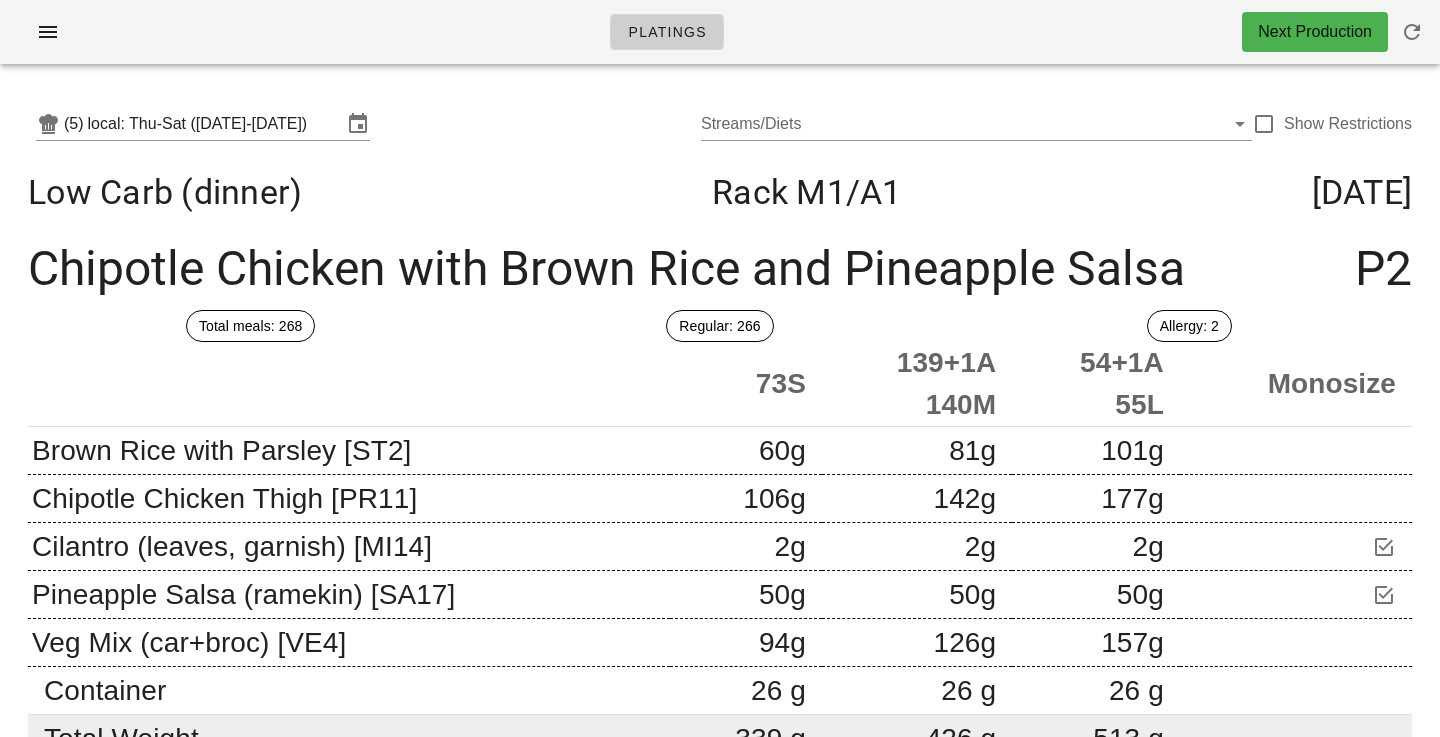 click on "(5) local: Thu-Sat ([DATE]-[DATE]) Streams/Diets Show Restrictions" at bounding box center (720, 124) 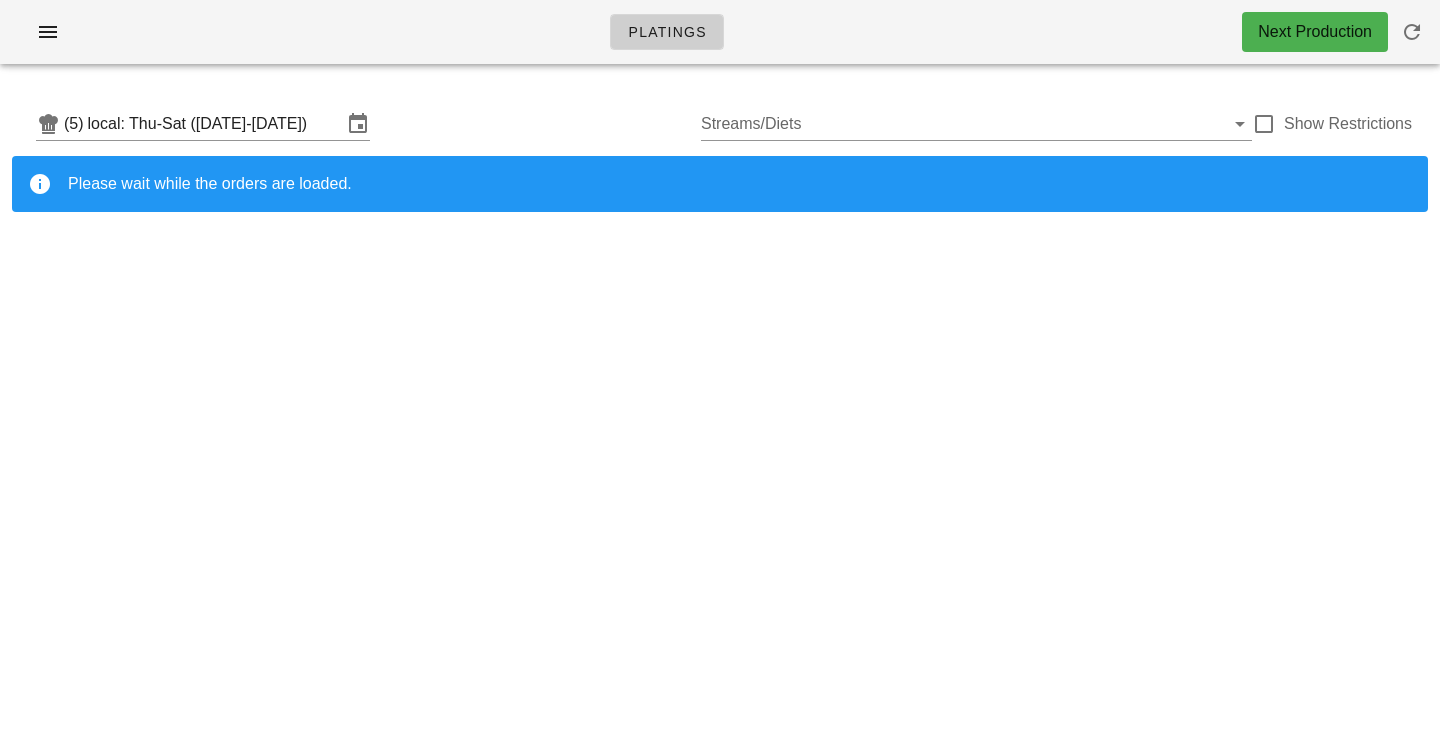 scroll, scrollTop: 0, scrollLeft: 0, axis: both 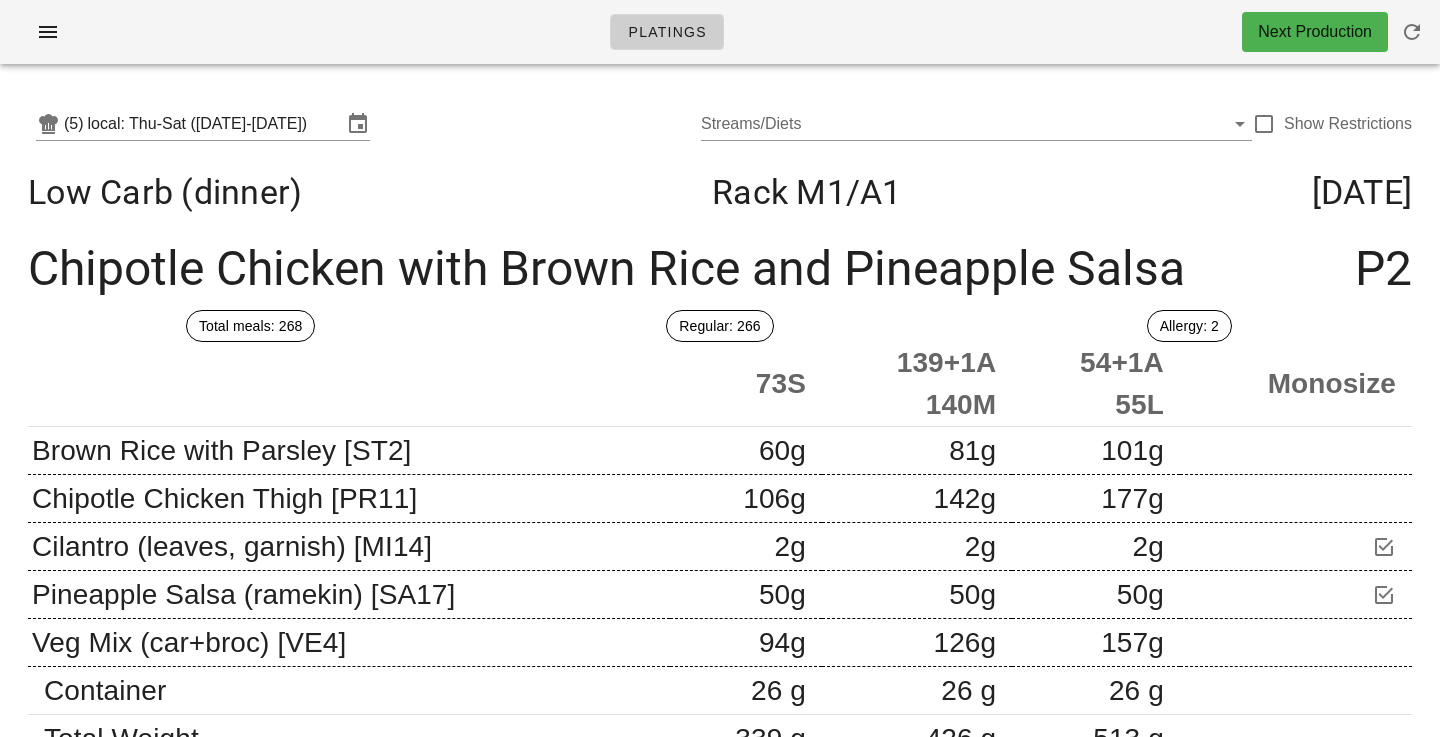 click on "(5) local: Thu-Sat ([DATE]-[DATE]) Streams/Diets Show Restrictions" at bounding box center (720, 124) 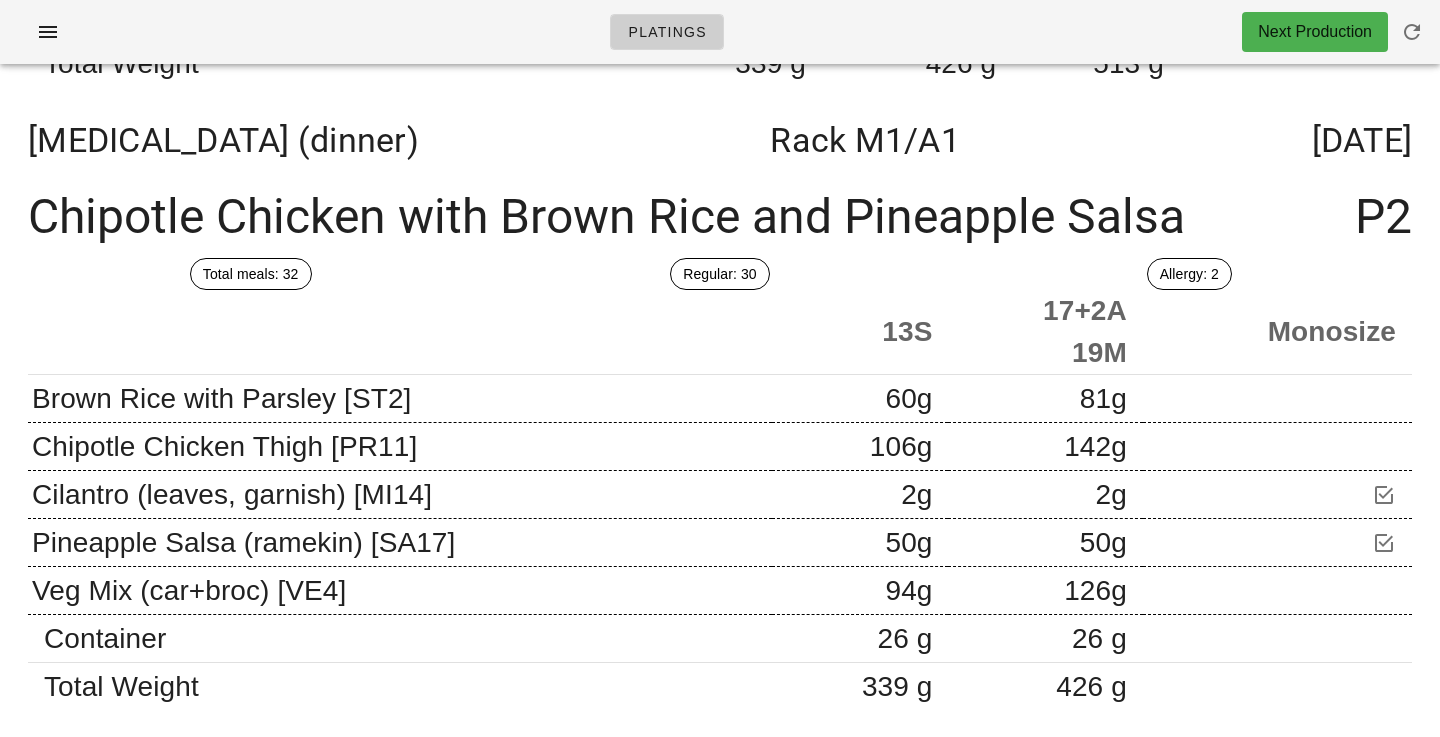 scroll, scrollTop: 0, scrollLeft: 0, axis: both 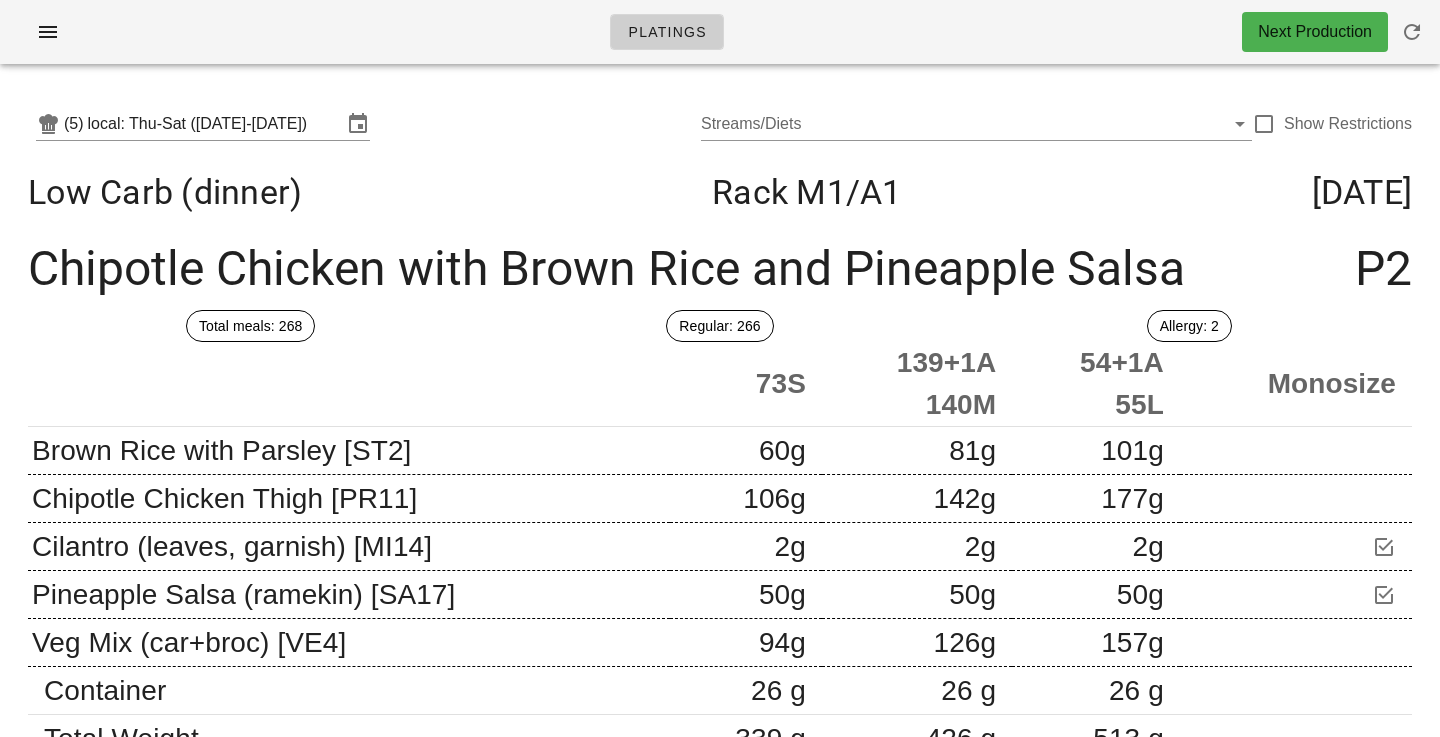 drag, startPoint x: 1272, startPoint y: 122, endPoint x: 974, endPoint y: 74, distance: 301.841 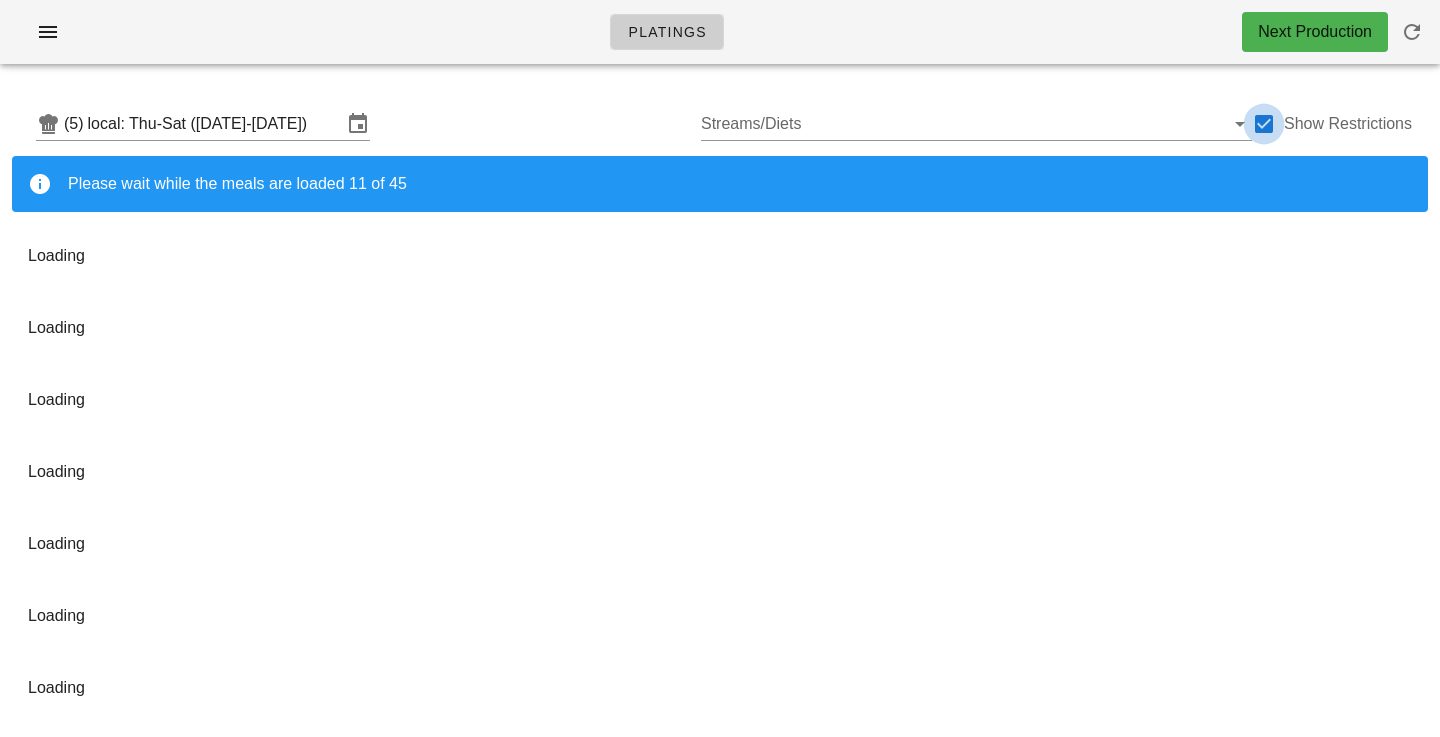 checkbox on "true" 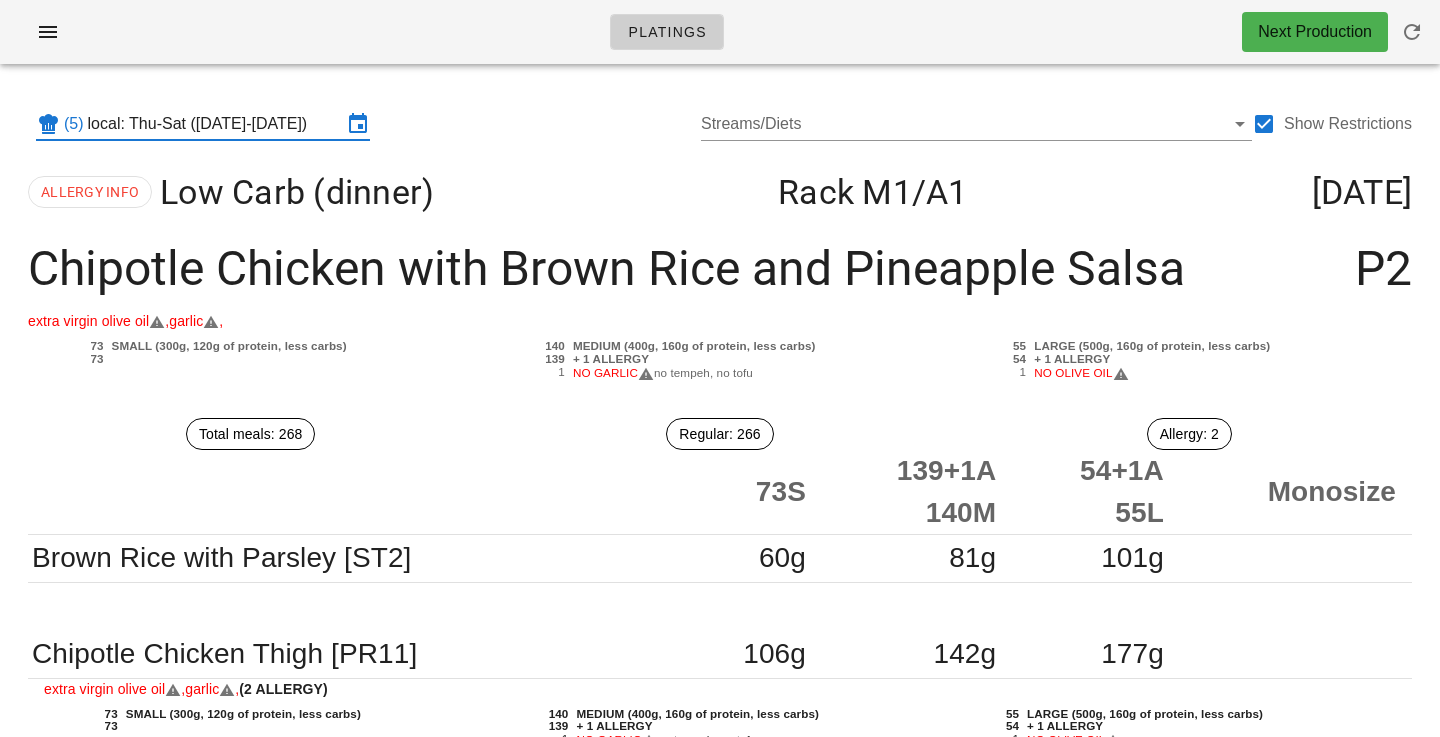 click on "local: Thu-Sat ([DATE]-[DATE])" at bounding box center [215, 124] 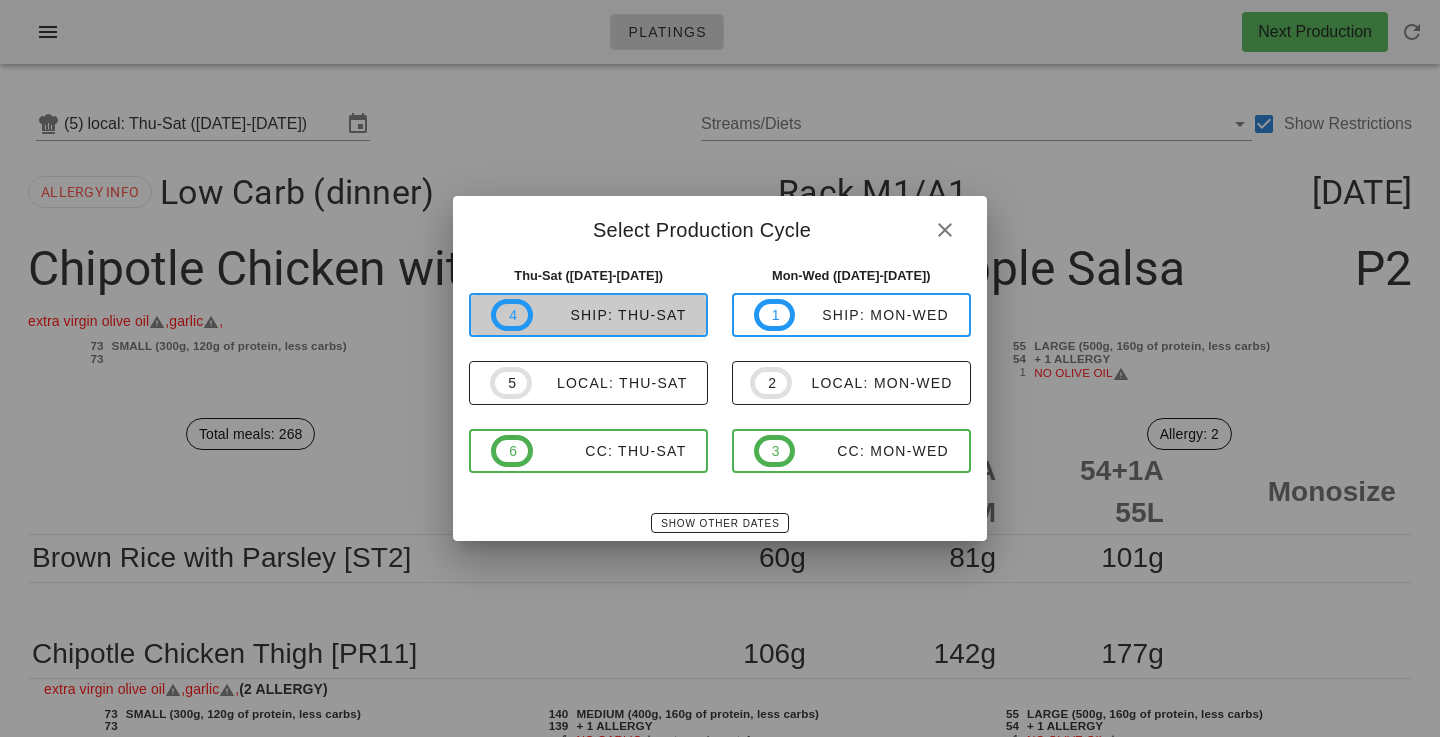 click on "ship: Thu-Sat" at bounding box center (610, 315) 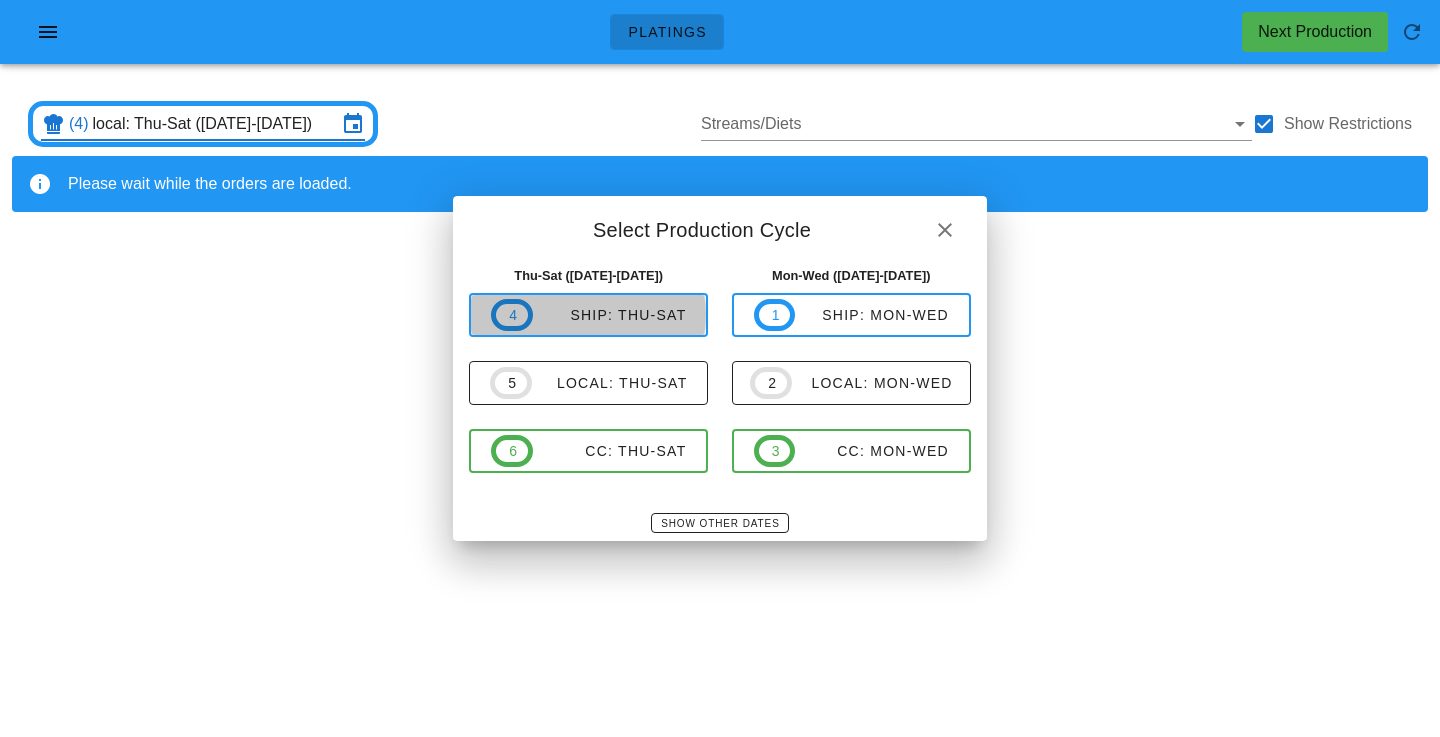 type on "ship: Thu-Sat ([DATE]-[DATE])" 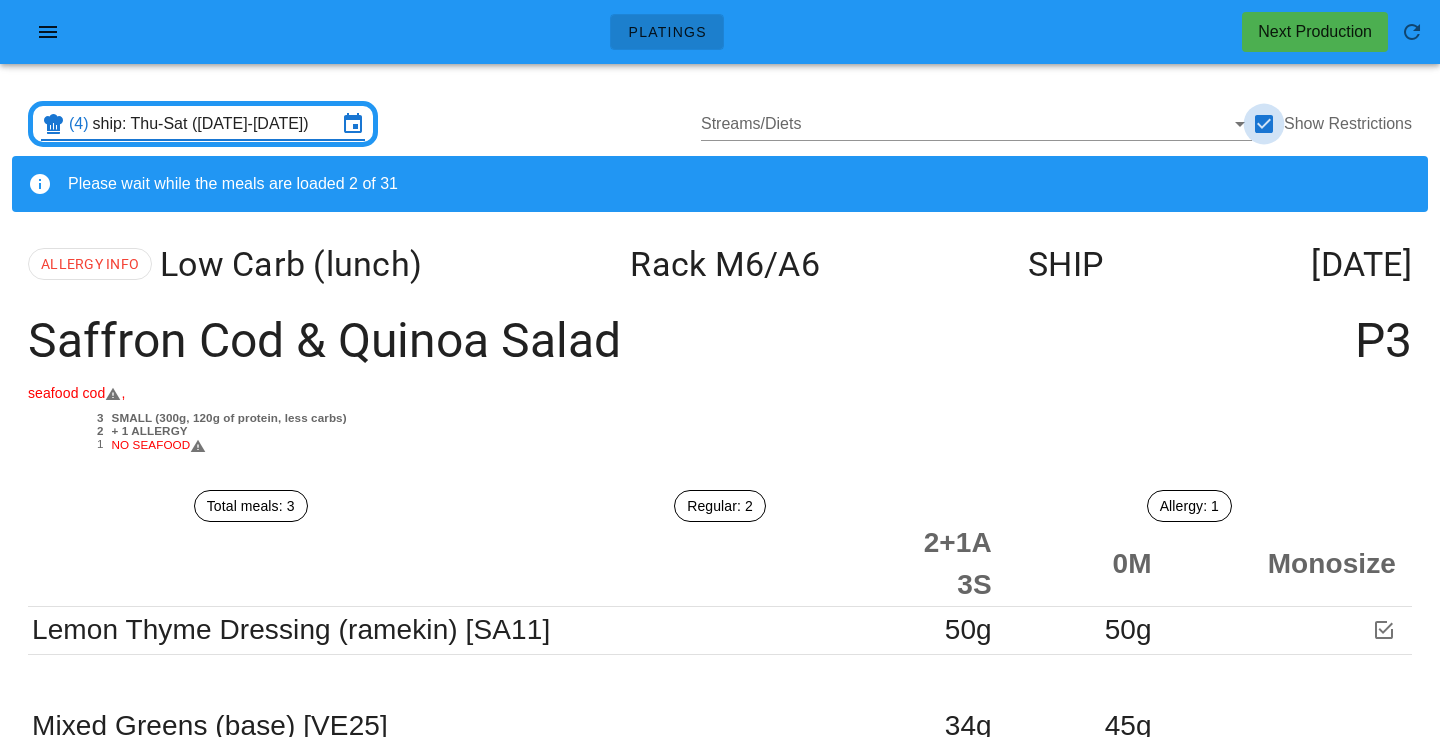click at bounding box center [1264, 124] 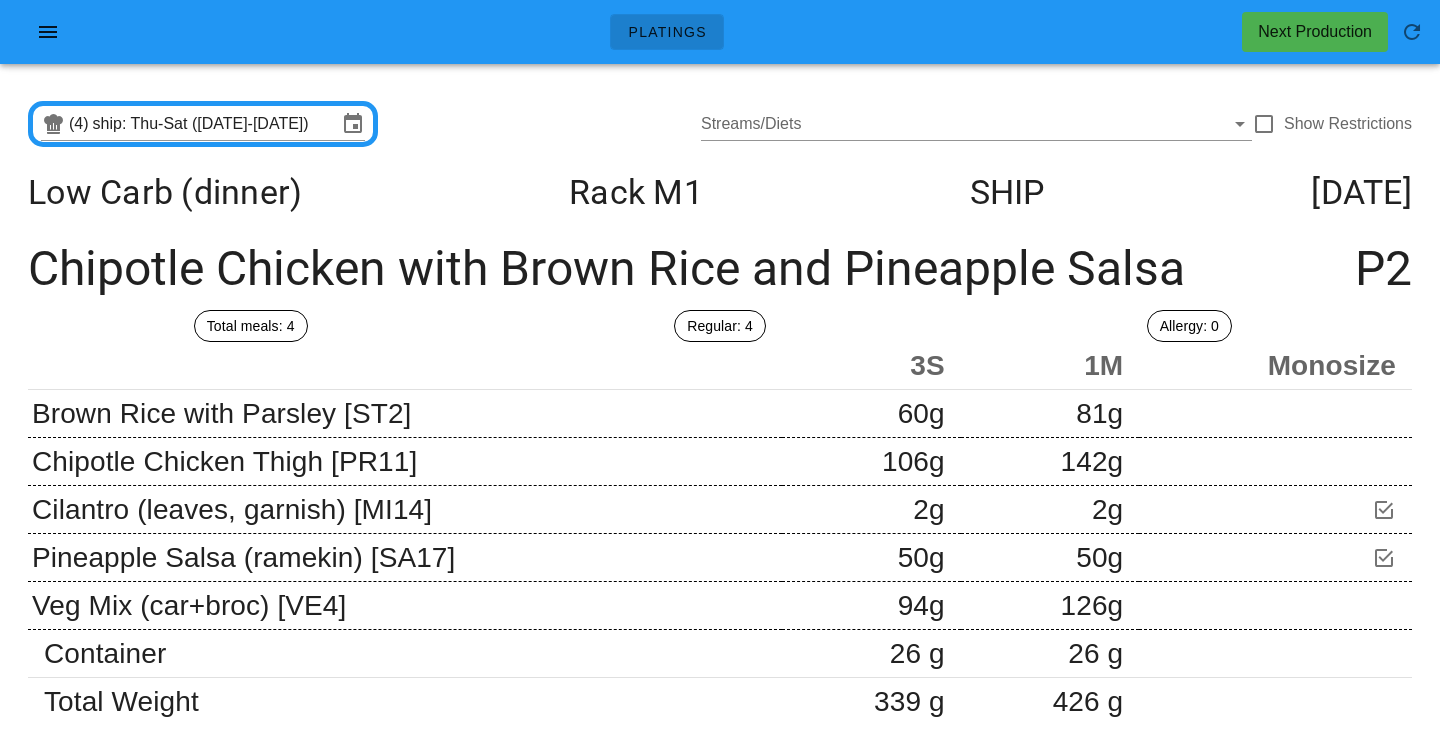 click on "(4) ship: Thu-Sat ([DATE]-[DATE]) Streams/Diets Show Restrictions" at bounding box center [720, 124] 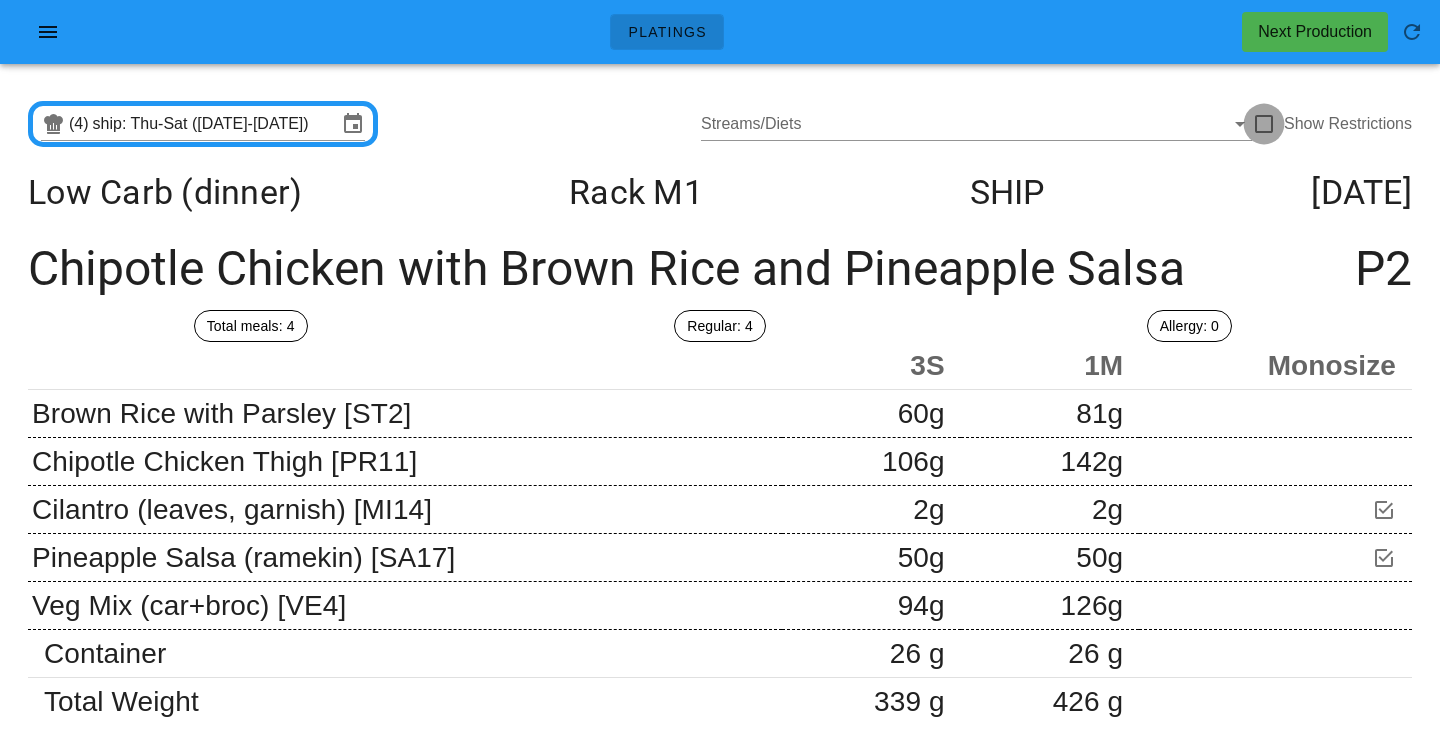 click at bounding box center (1264, 124) 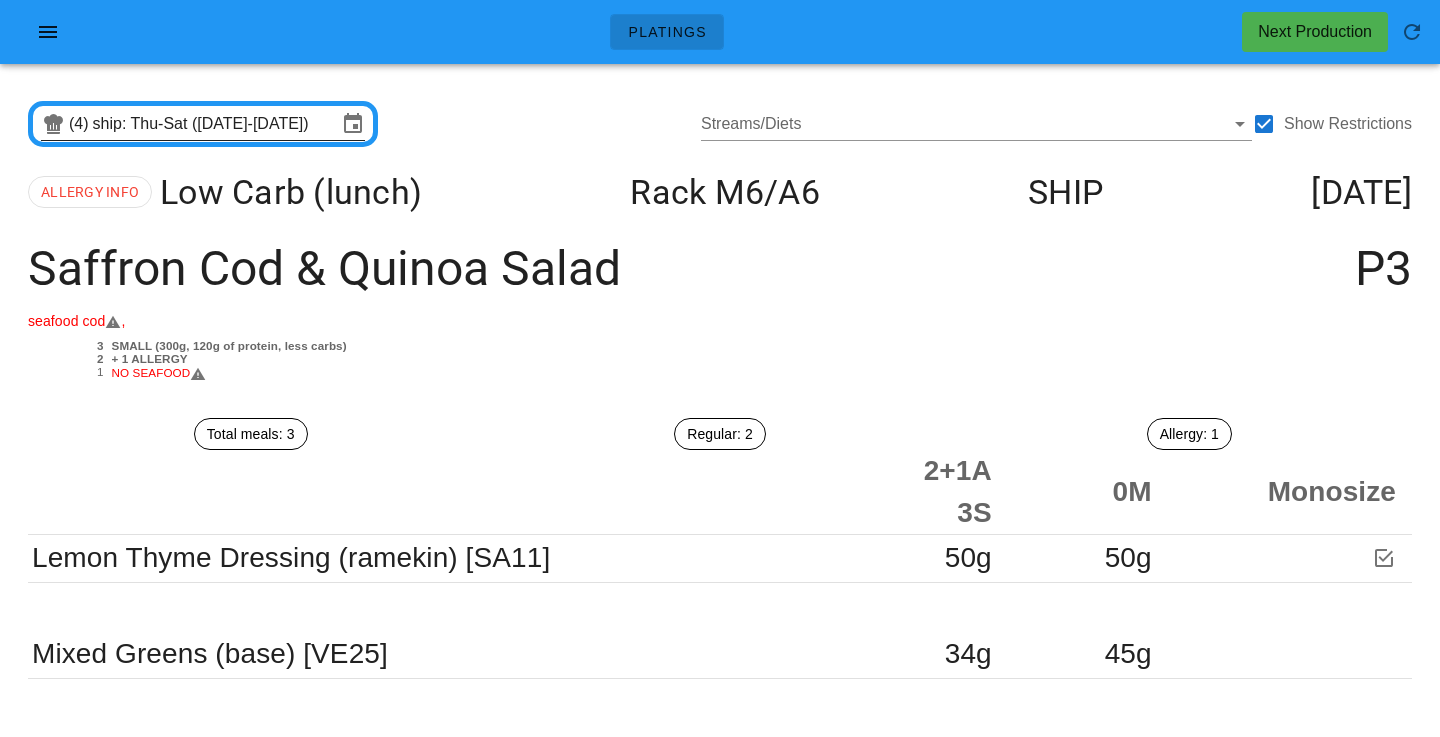 click at bounding box center [351, 124] 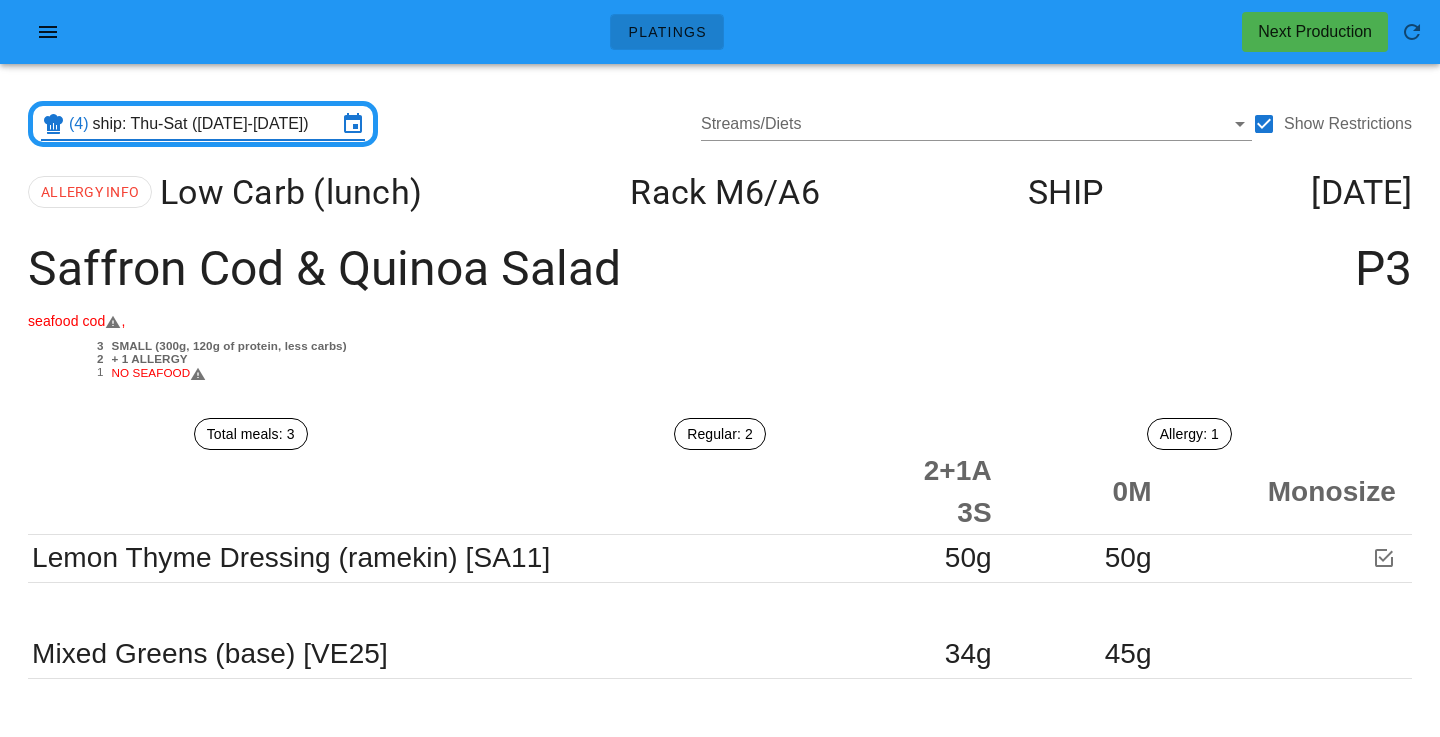 click on "ship: Thu-Sat ([DATE]-[DATE])" at bounding box center [215, 124] 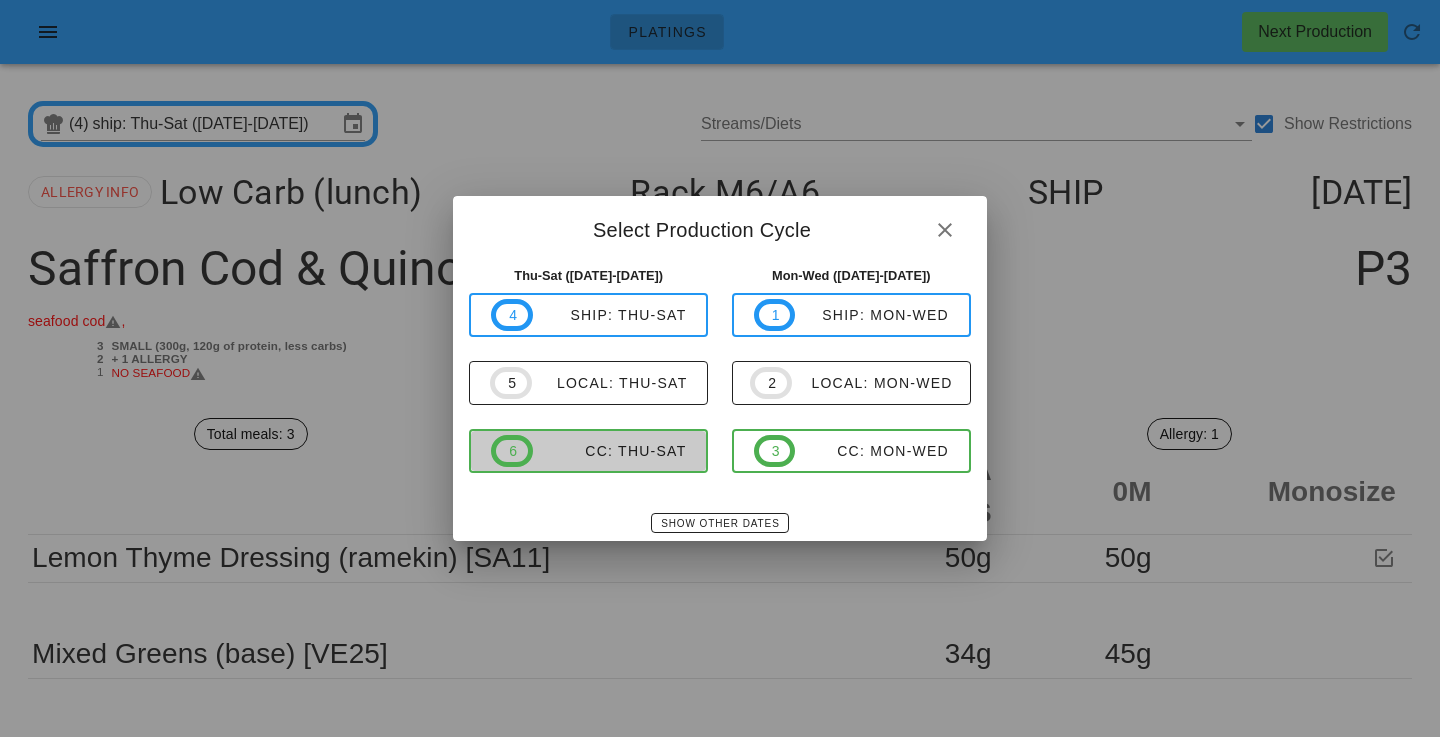 click on "CC: Thu-Sat" at bounding box center [610, 451] 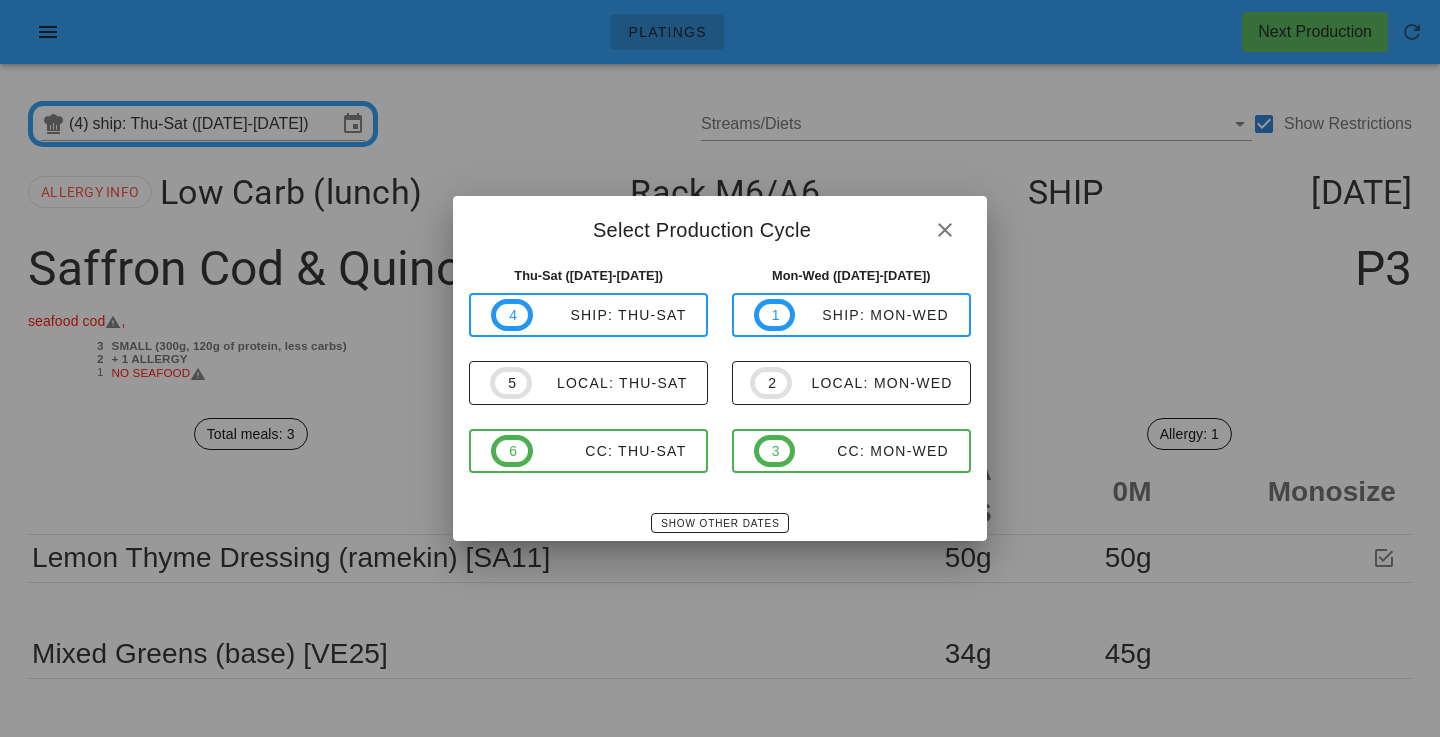 type on "CC: Thu-Sat ([DATE]-[DATE])" 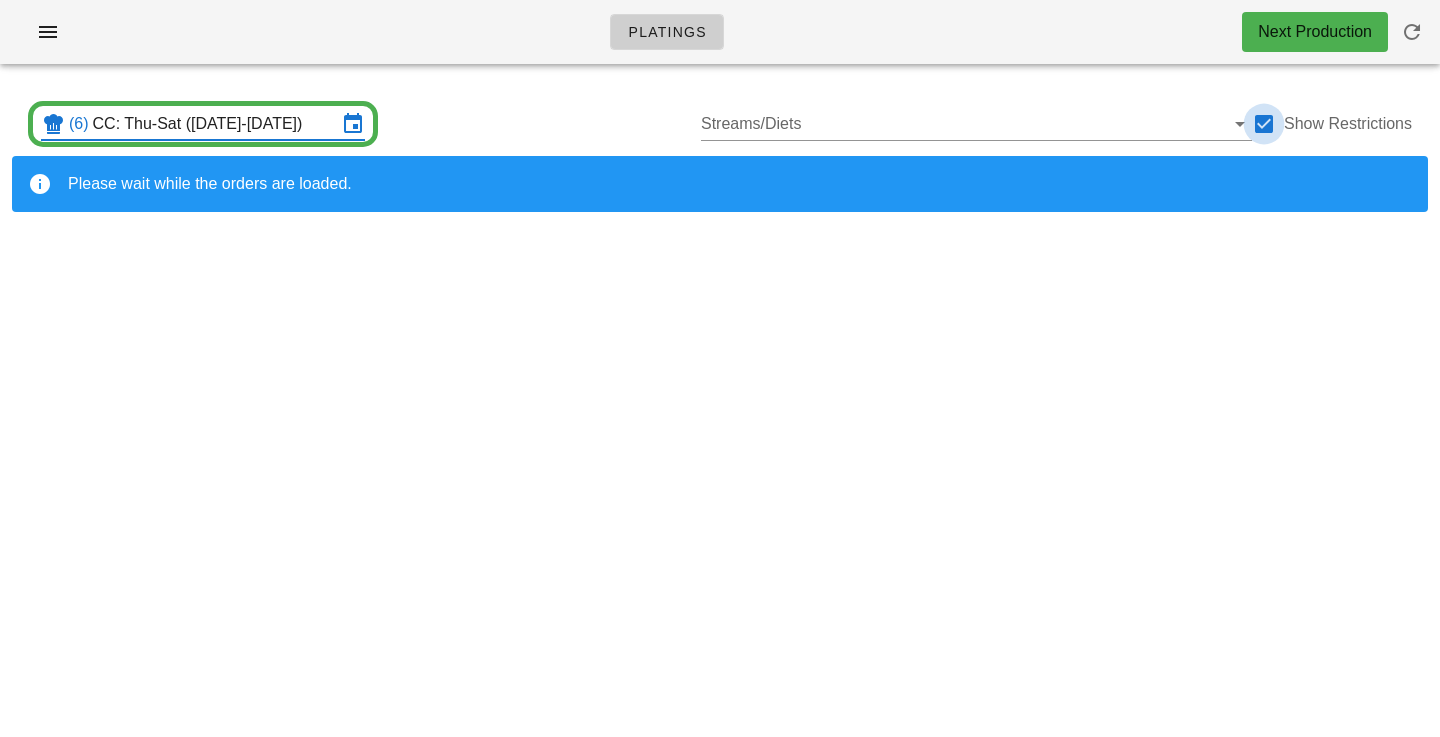 click at bounding box center (1264, 124) 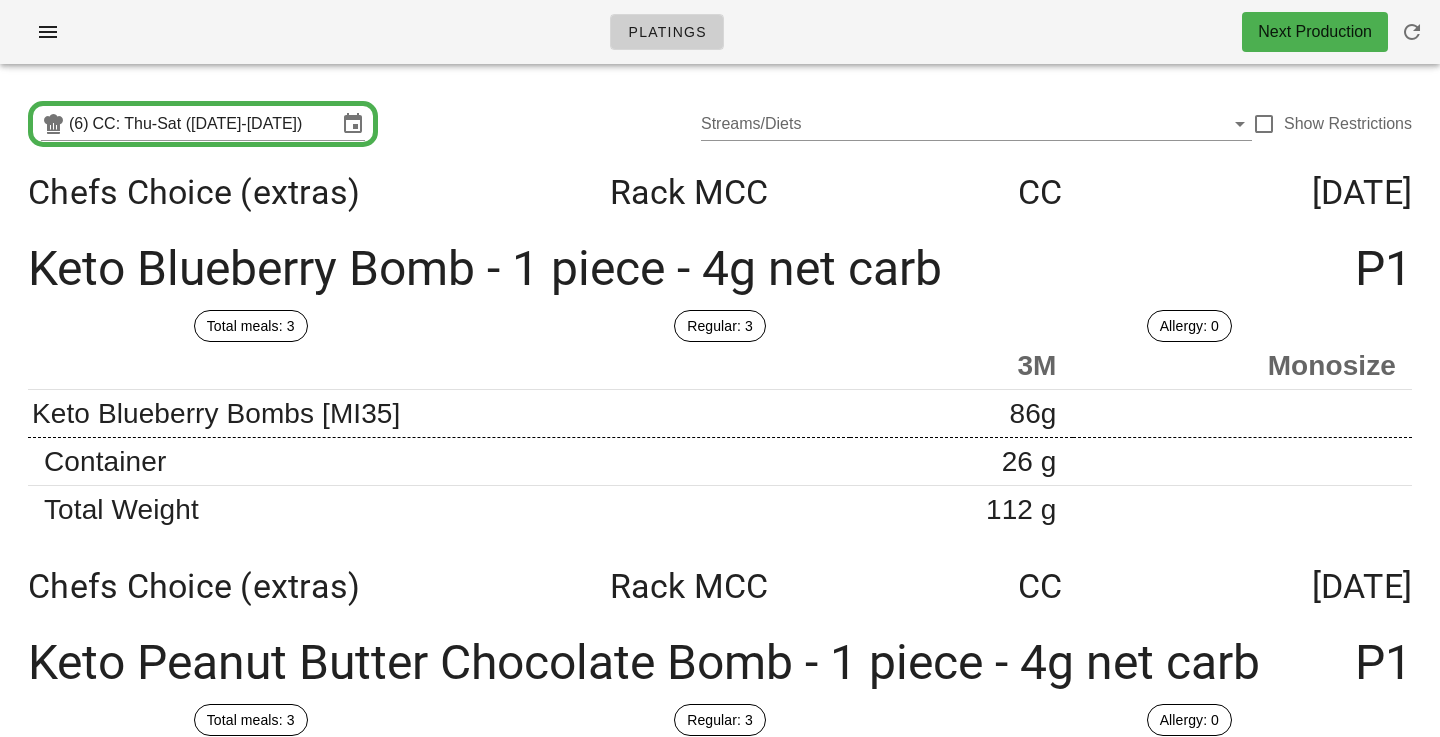 click on "(6) CC: Thu-Sat ([DATE]-[DATE]) Streams/Diets Show Restrictions  Chefs Choice (extras)   Rack MCC  CC   [DATE]   Keto Blueberry Bomb -  1 piece - 4g net carb  P1  Total meals: 3   Regular: 3   Allergy: 0   3M   Monosize  Keto Blueberry Bombs [MI35] 86g  Container 26 g Total Weight  112 g   Chefs Choice (extras)   Rack MCC  CC   [DATE]   Keto Peanut Butter Chocolate Bomb - 1 piece - 4g net carb  P1  Total meals: 3   Regular: 3   Allergy: 0   3M   Monosize  Keto Peanut Butter Chocolate Bombs [MI51] 60g  Container 26 g Total Weight  86 g   Chefs Choice (lunch)   Rack MCC  CC   [DATE]   Broccoli Chicken Salad  P1  Total meals: 4   Regular: 4   Allergy: 0   4M   Monosize  Bacon Bits (garnish) [PR33] 20g  Bocconcini (garnish) [MI36] 30g  Broccoli Salad [VE41] 232g  Chives+Chia (garnish) [MI39] 2g  Radish (garnish) [VE61] 5g  Salt & Pepper Chicken (Large Dice) [PR31] 121g  Container 26 g Total Weight  436 g   Chefs Choice (extras)   Rack MCC  CC   [DATE]   Total meals: 471   471M" at bounding box center [720, 13512] 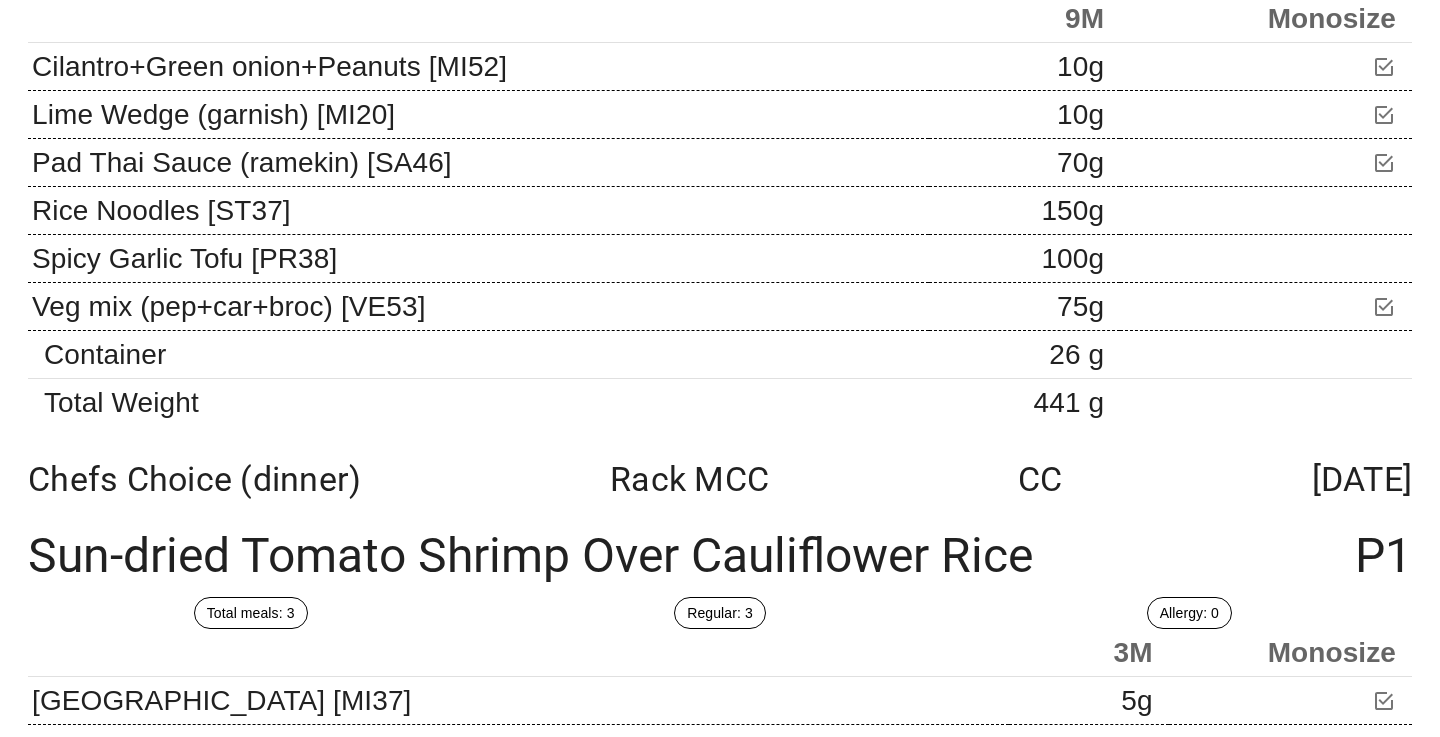 scroll, scrollTop: 4709, scrollLeft: 0, axis: vertical 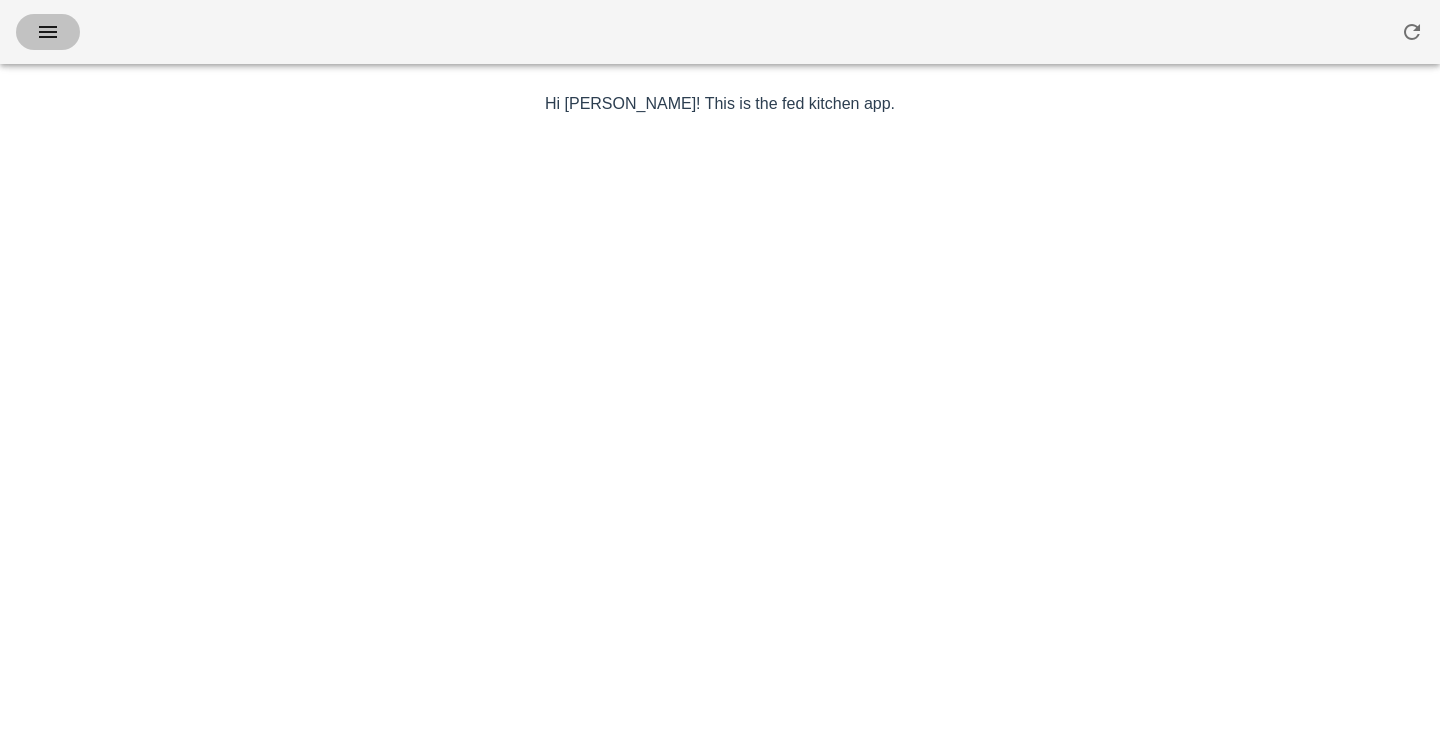 click at bounding box center [48, 32] 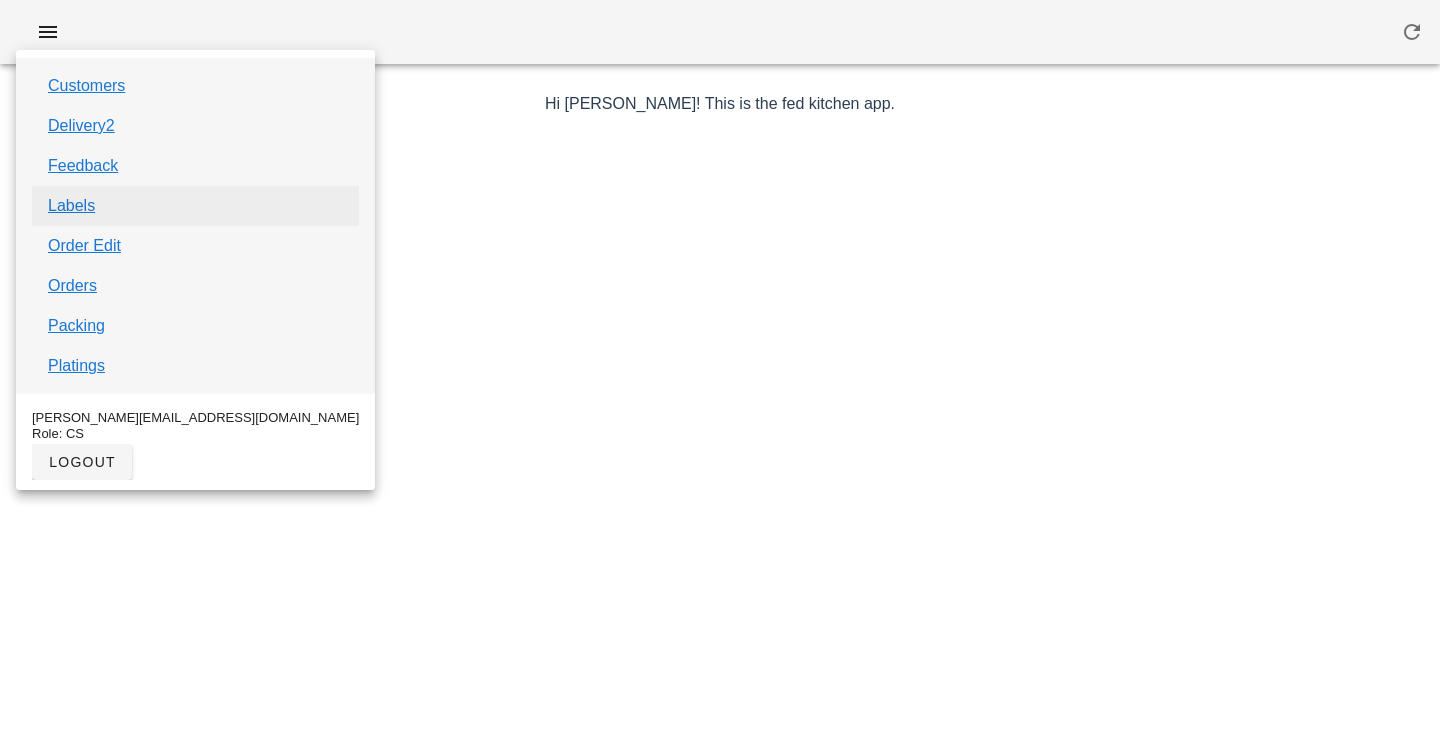 click on "Labels" at bounding box center [71, 206] 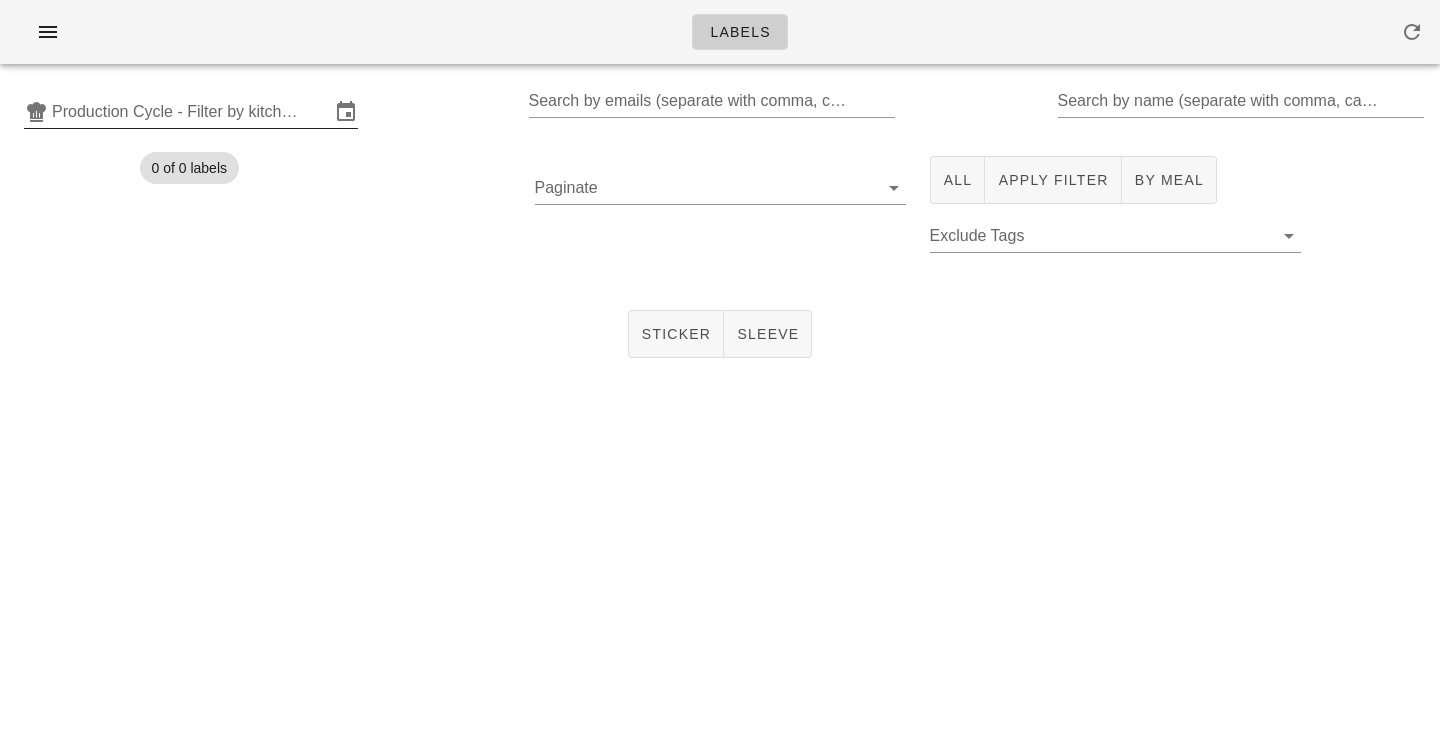 click on "Production Cycle - Filter by kitchen production schedules" at bounding box center (191, 112) 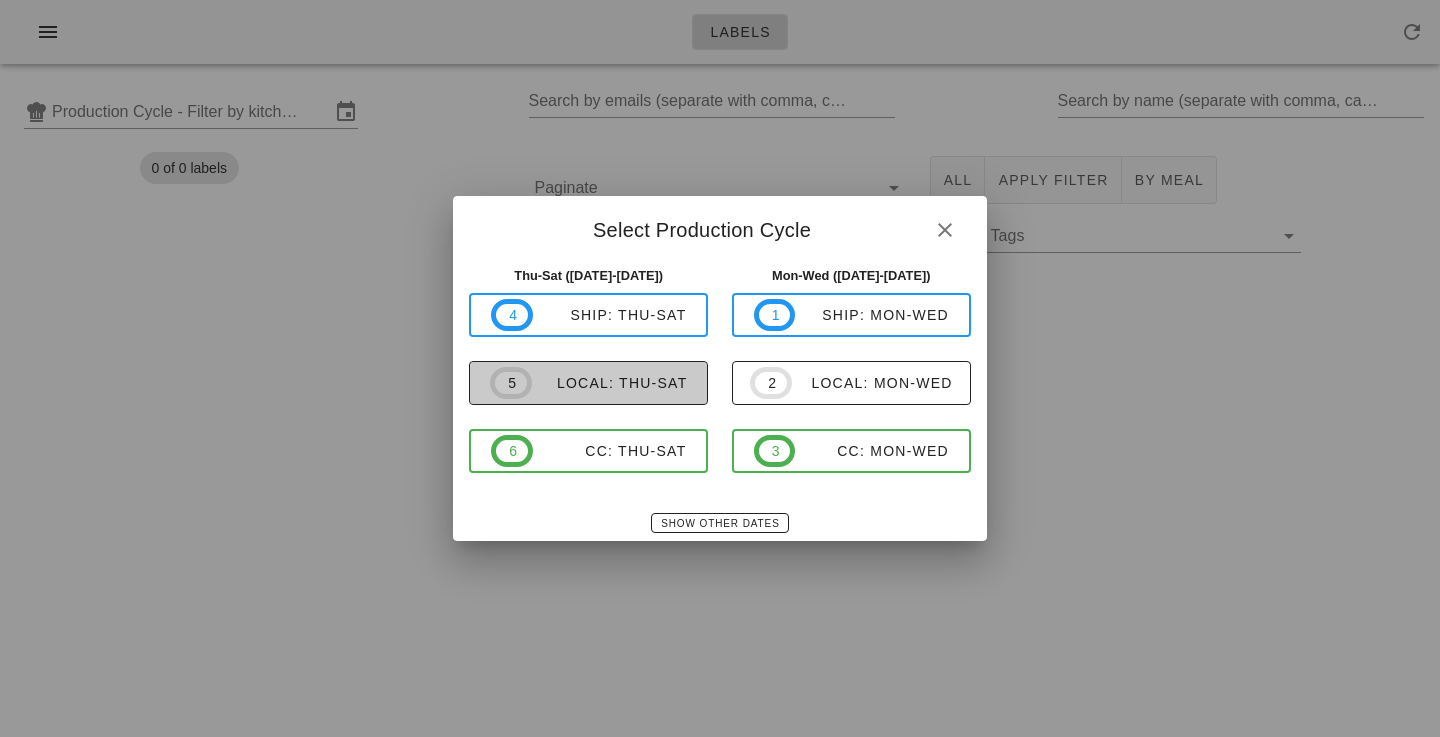 click on "5   local: Thu-Sat" at bounding box center [588, 383] 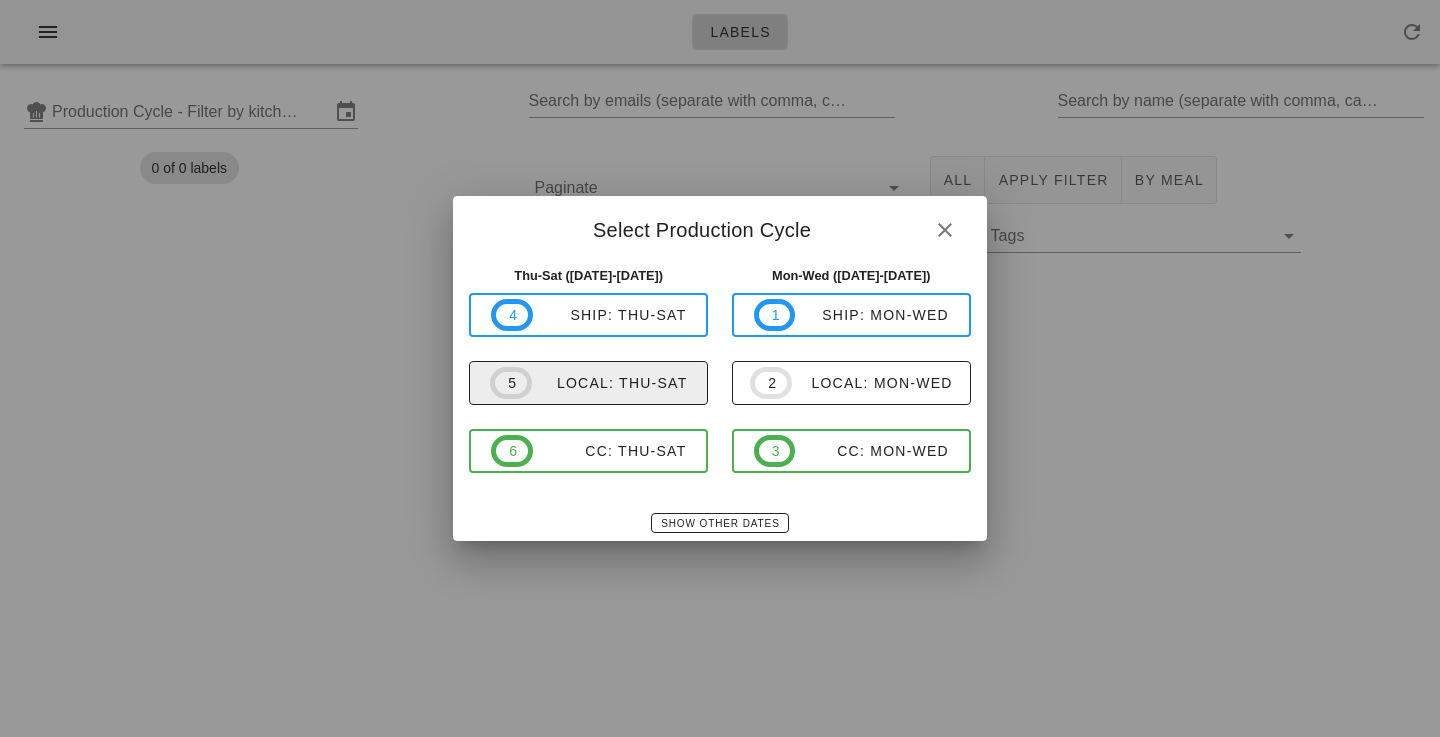 type on "local: Thu-Sat ([DATE]-[DATE])" 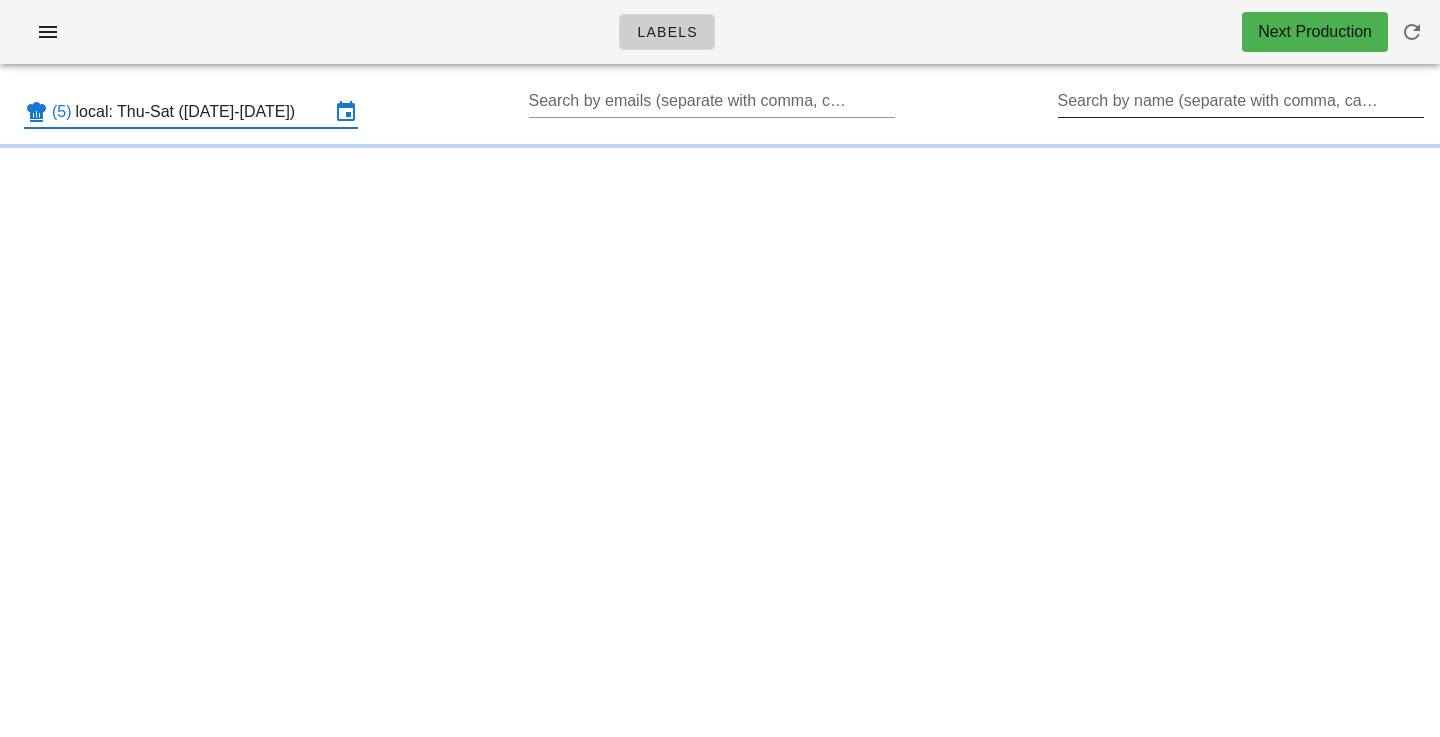 click on "Search by name  (separate with comma, can be partial)" at bounding box center [1239, 101] 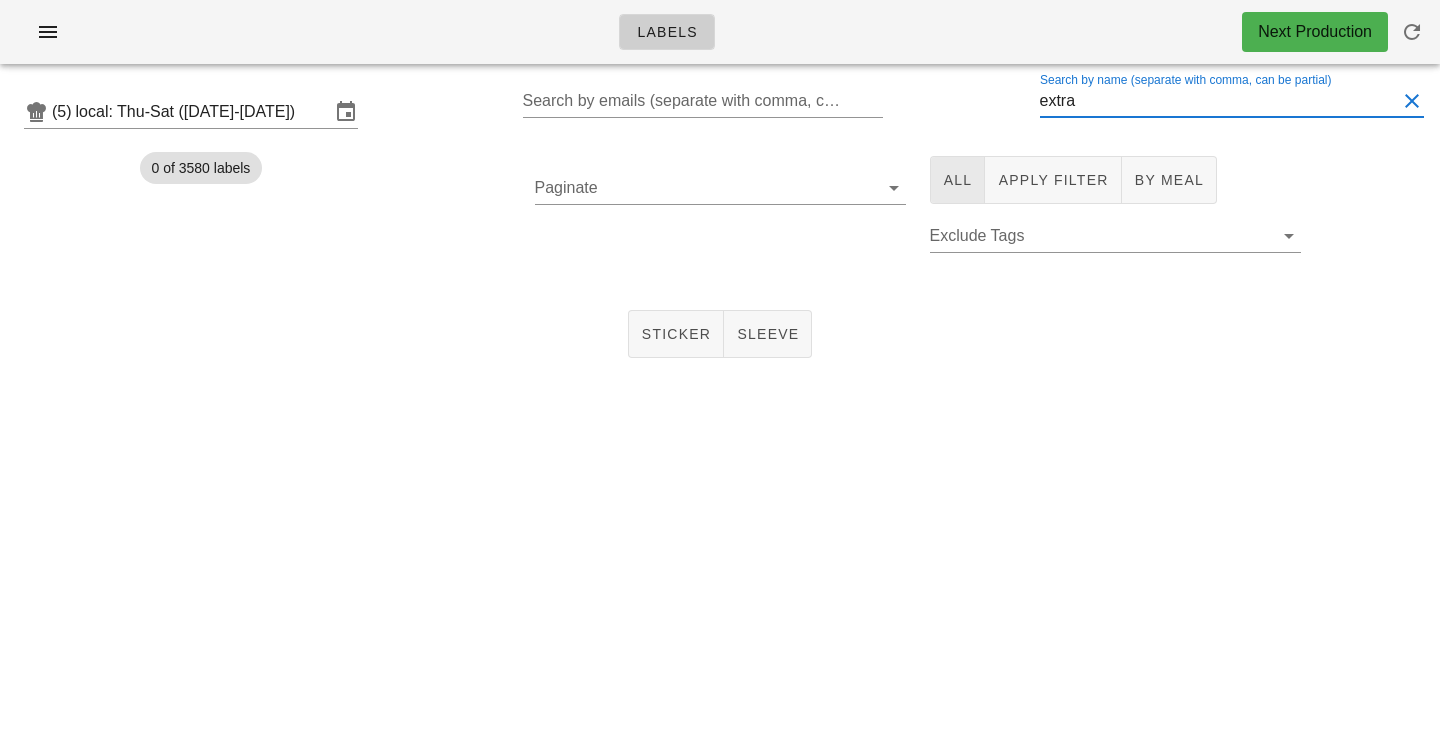 type on "extra" 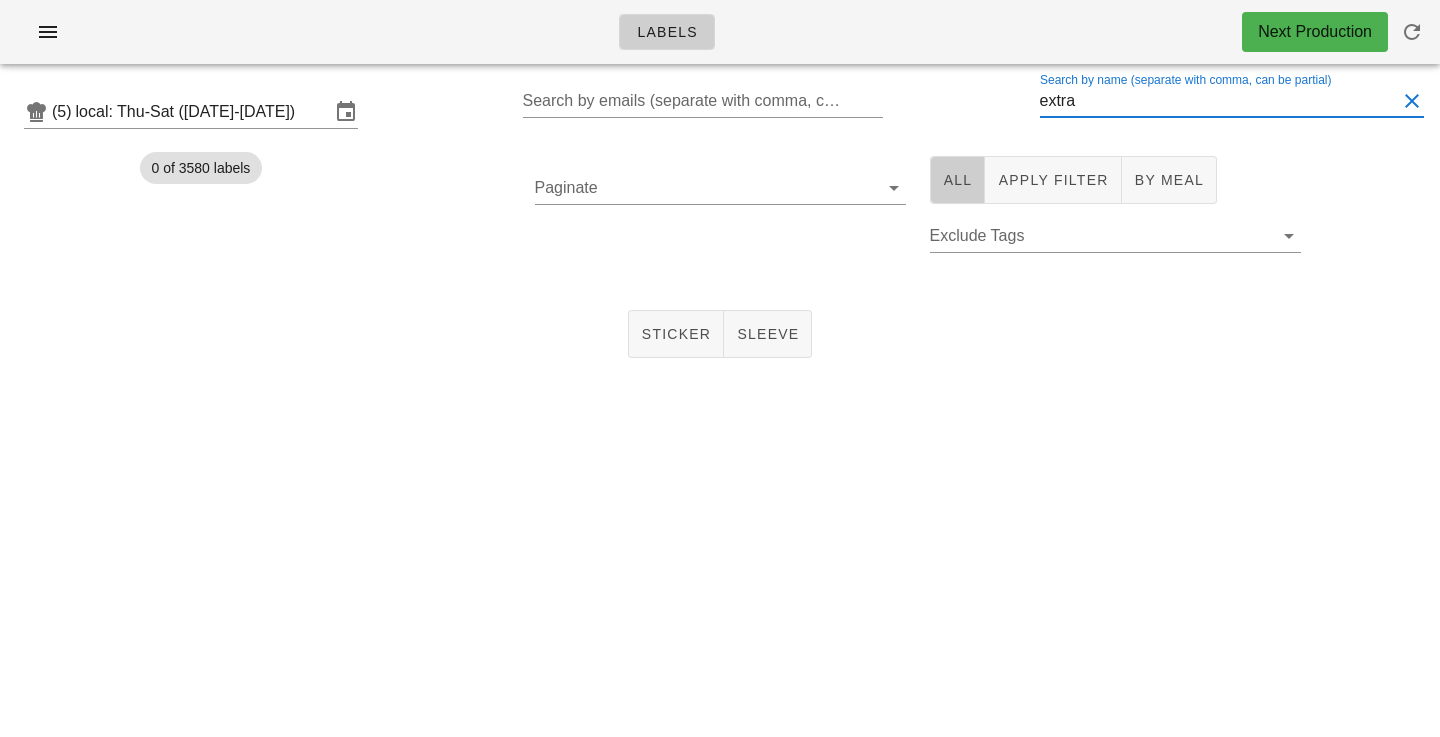 click on "All" at bounding box center (958, 180) 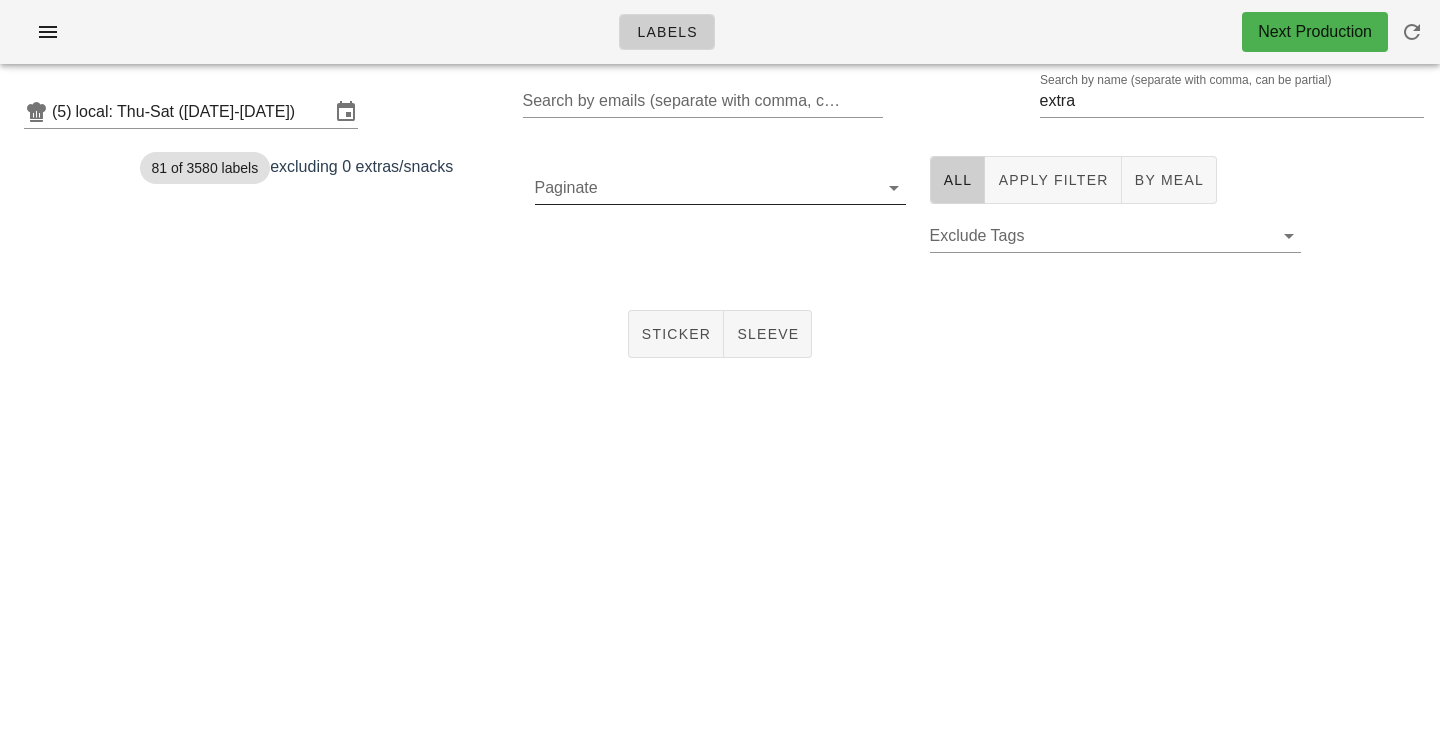 click on "Paginate" at bounding box center (704, 188) 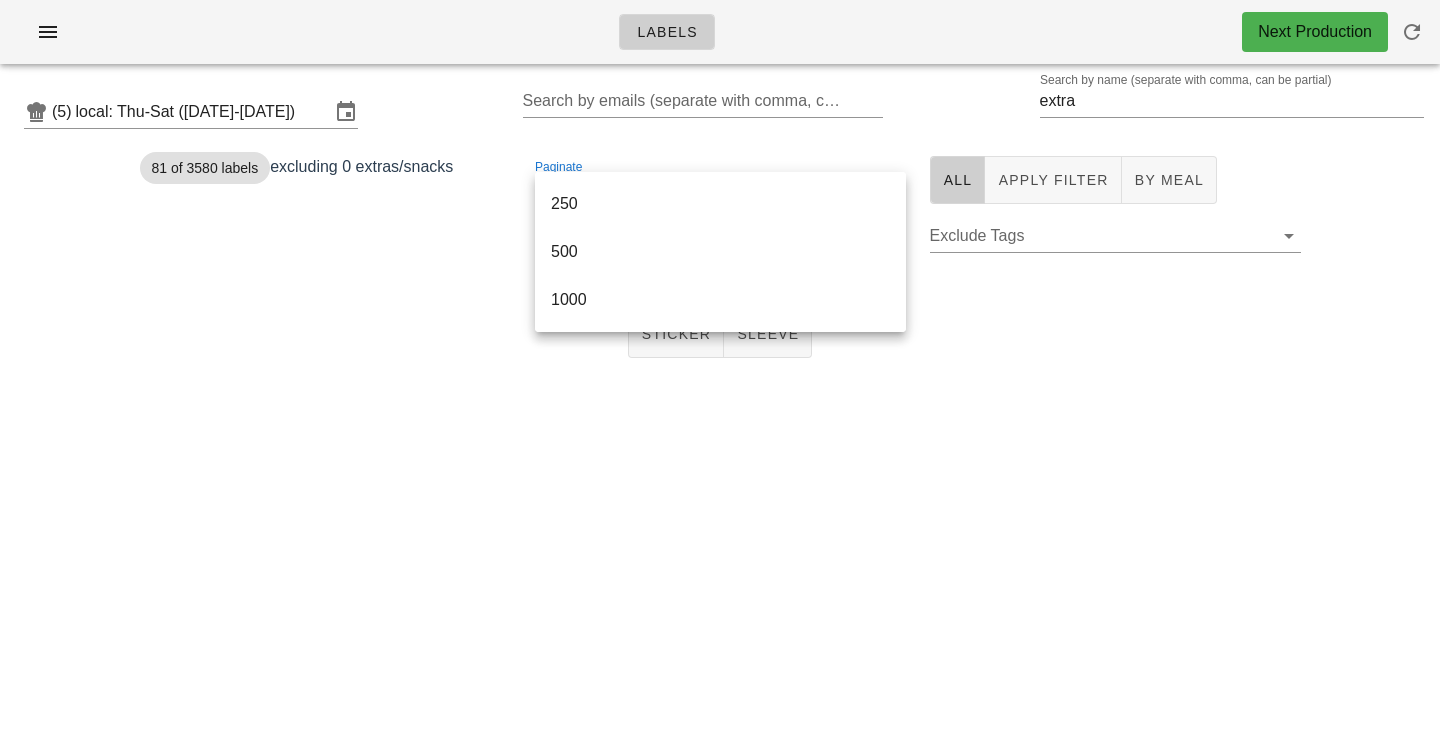 click on "500" at bounding box center (720, 252) 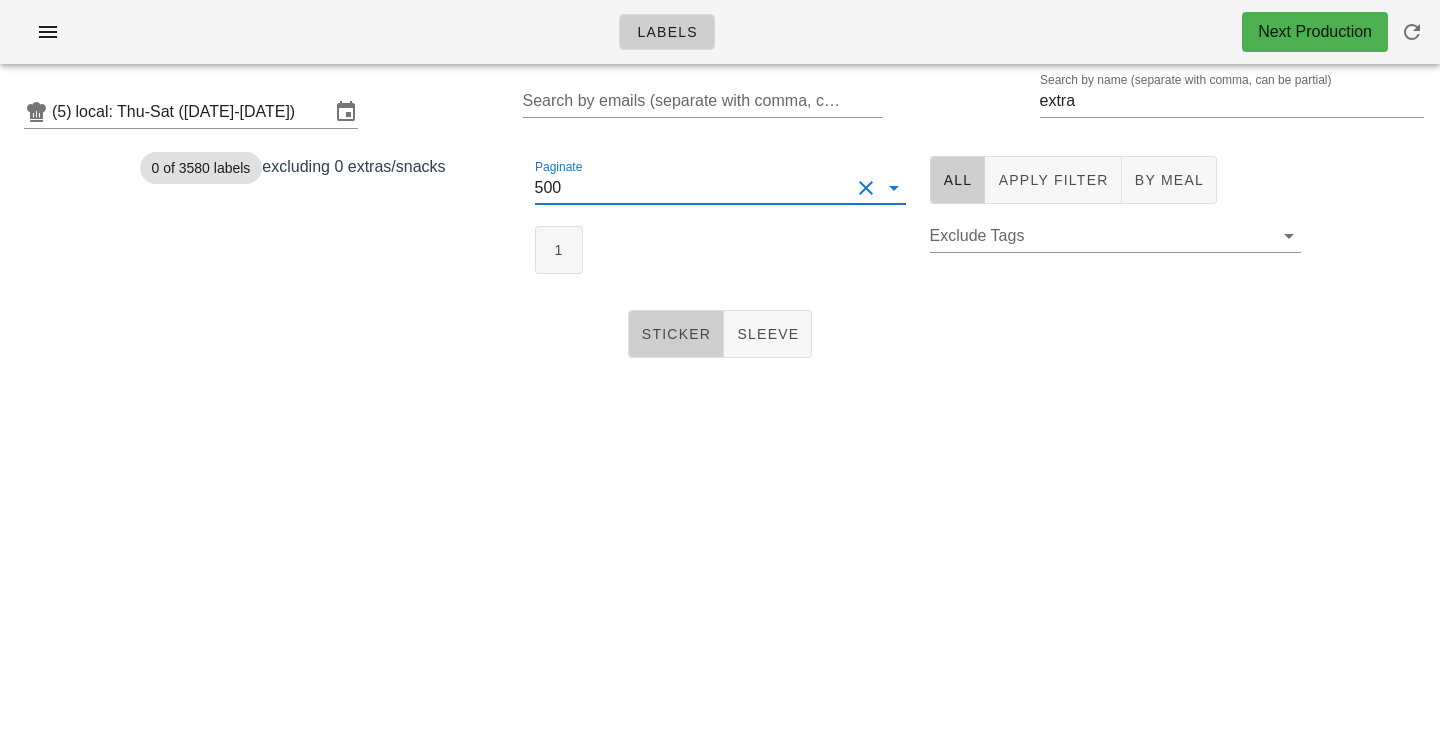 click on "Sticker" at bounding box center [676, 334] 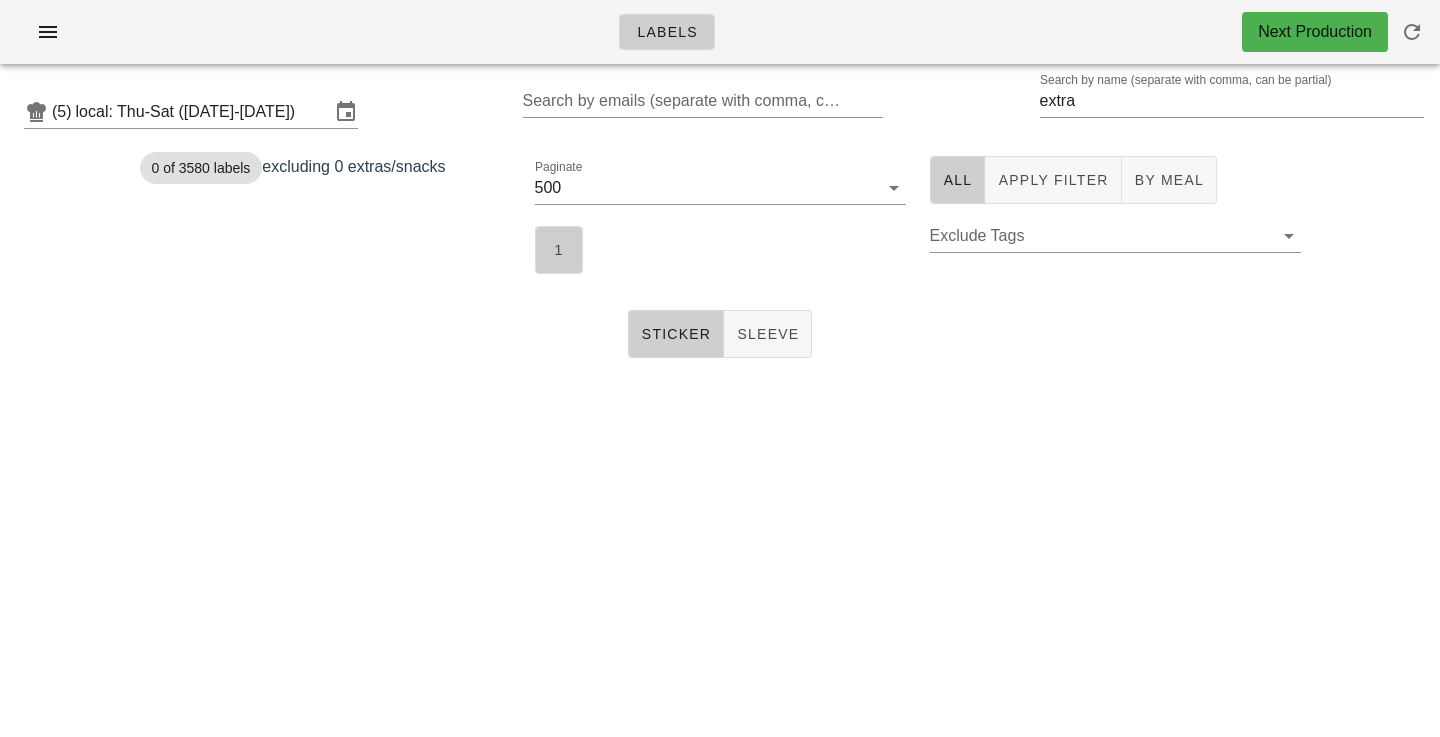 click on "1" at bounding box center (559, 250) 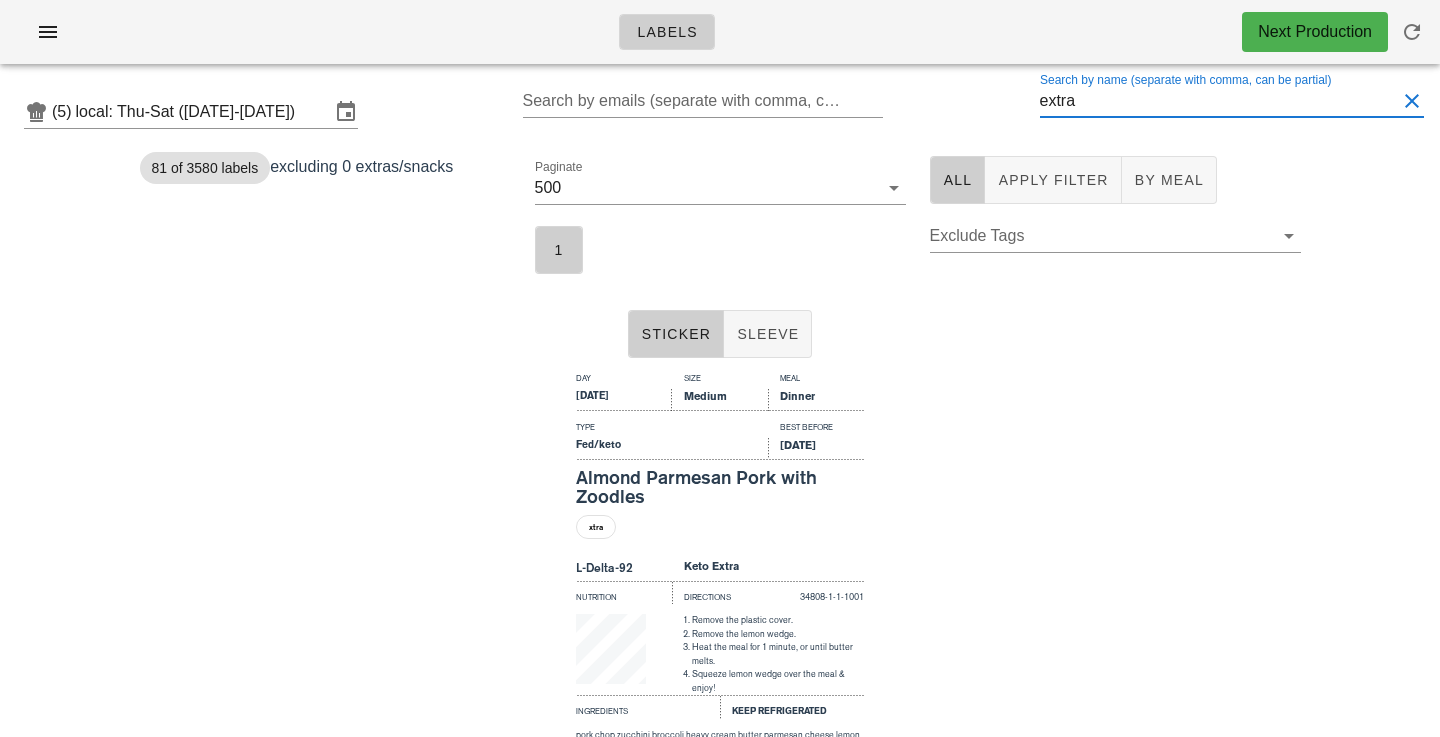drag, startPoint x: 1088, startPoint y: 109, endPoint x: 990, endPoint y: 96, distance: 98.85848 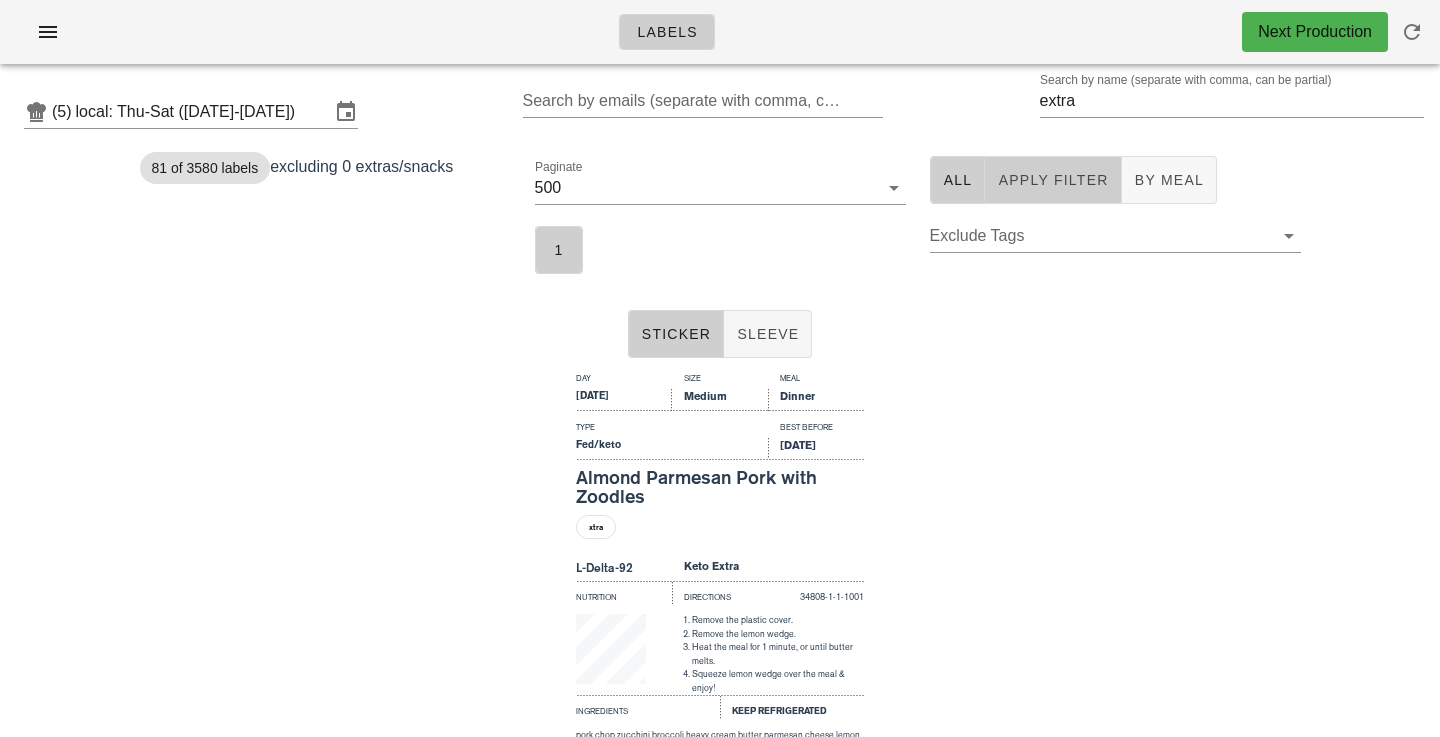click on "Apply Filter" at bounding box center (1052, 180) 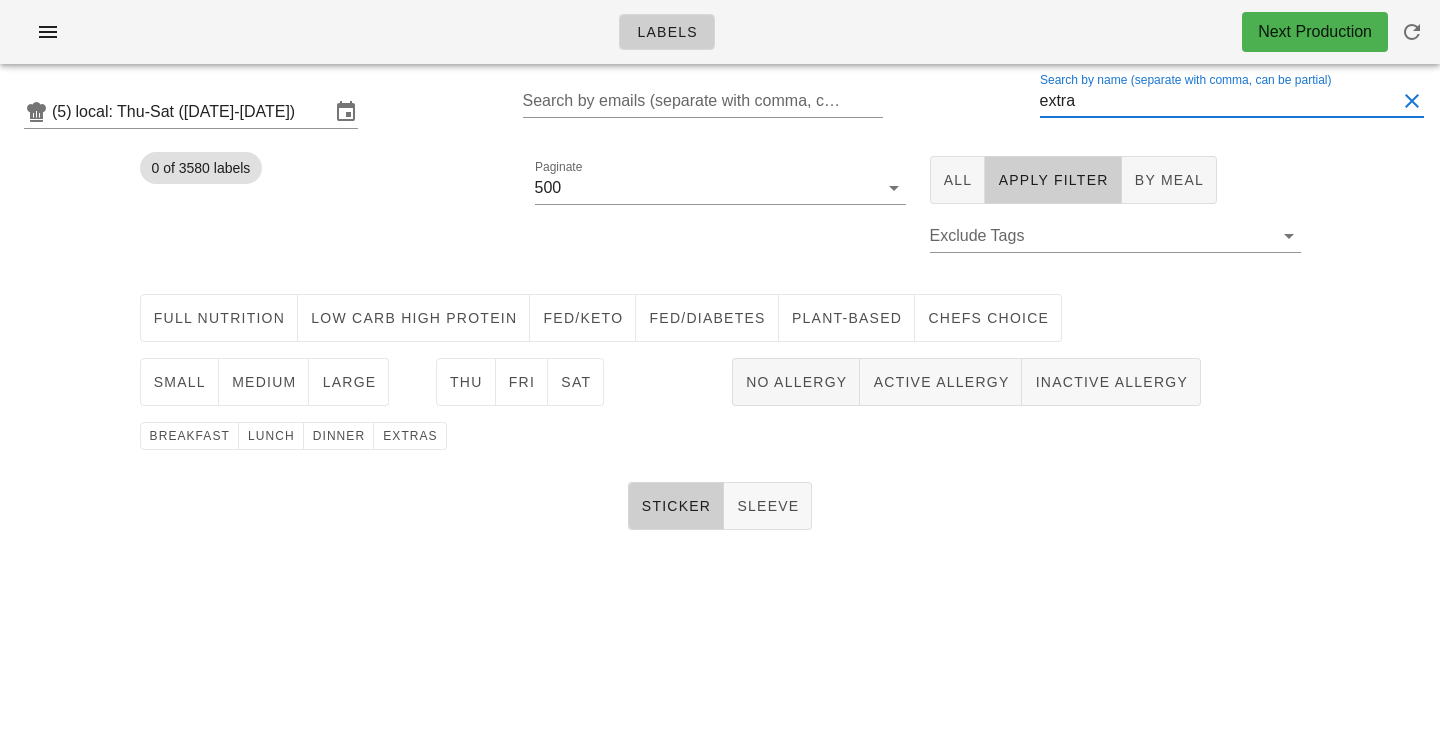 drag, startPoint x: 1095, startPoint y: 100, endPoint x: 937, endPoint y: 86, distance: 158.61903 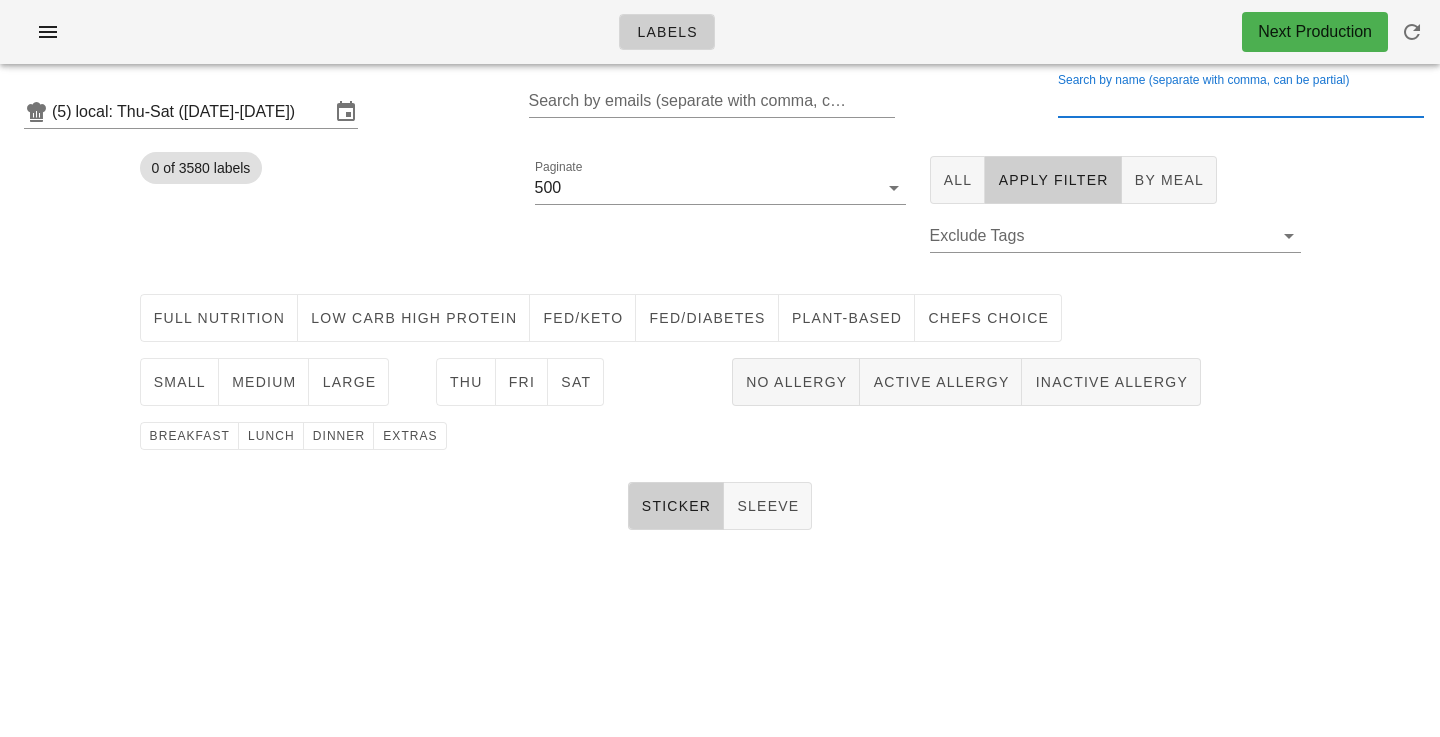 type 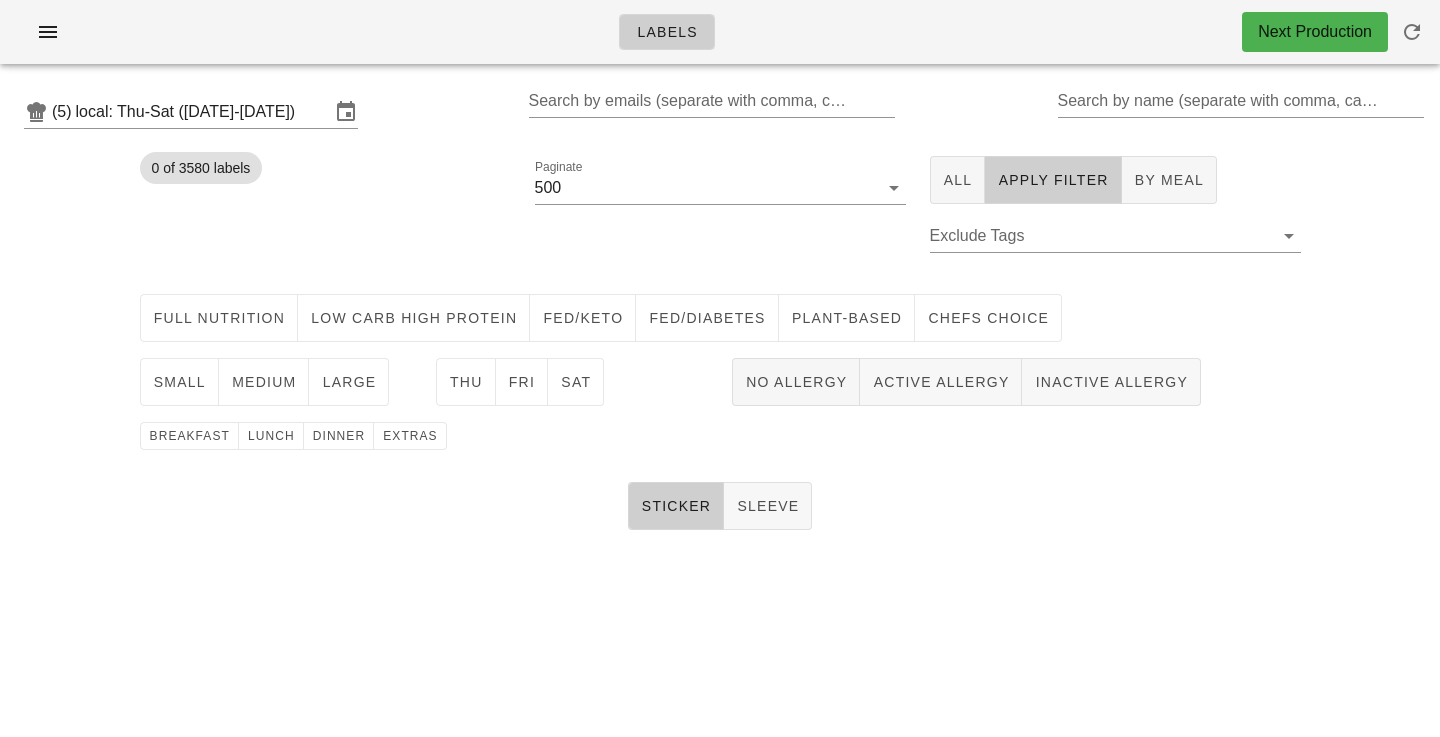 click on "(5) local: Thu-Sat (Jul 31-Aug 2) Search by emails (separate with comma, can be partial) Search by name  (separate with comma, can be partial)" at bounding box center (720, 112) 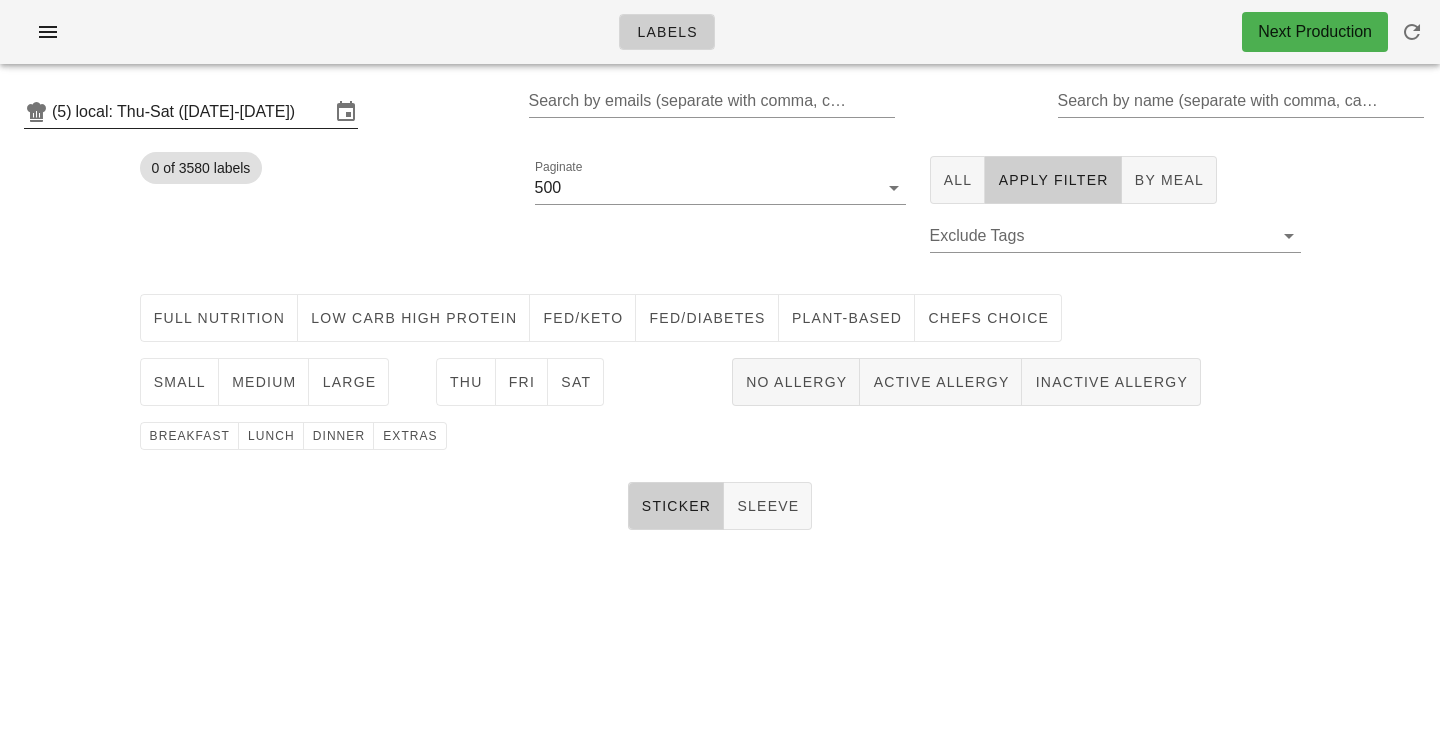 click on "local: Thu-Sat ([DATE]-[DATE])" at bounding box center (203, 112) 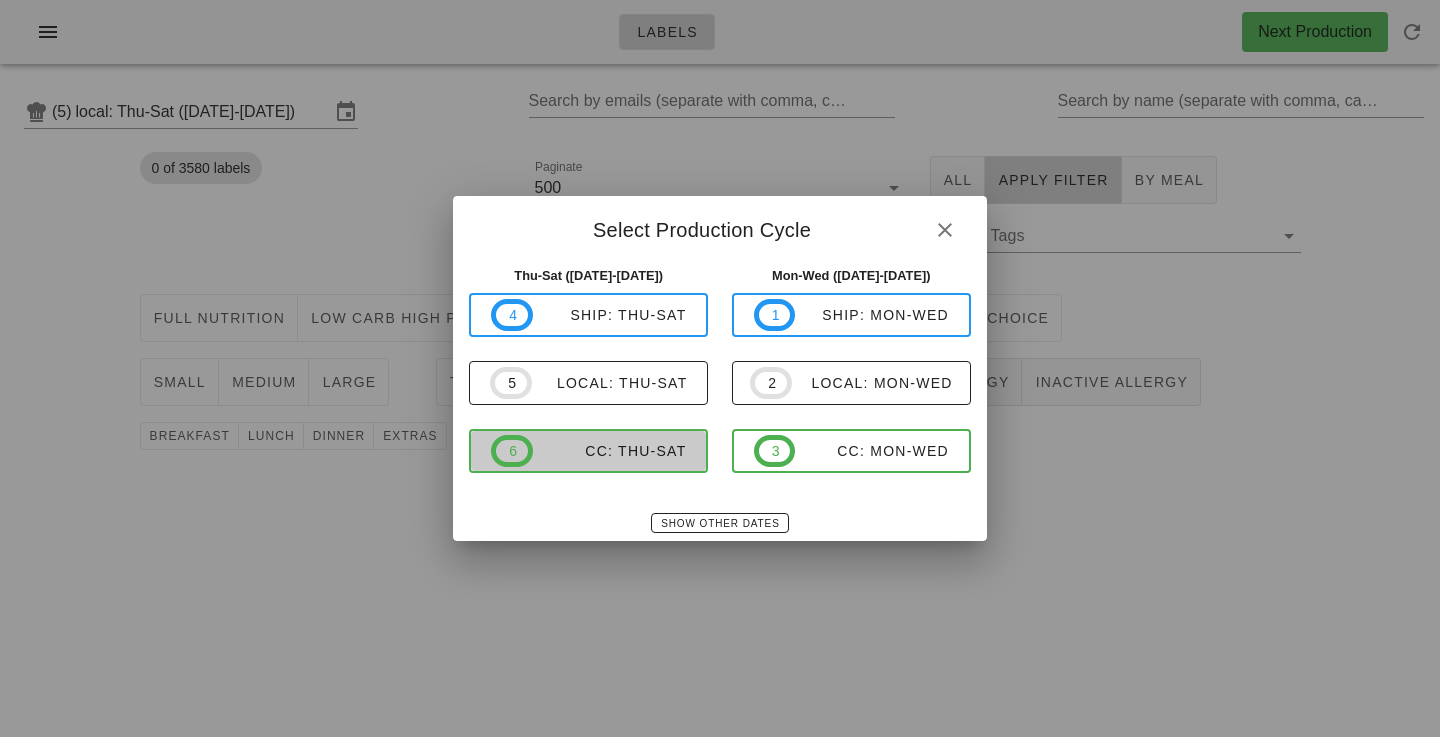 click on "CC: Thu-Sat" at bounding box center [610, 451] 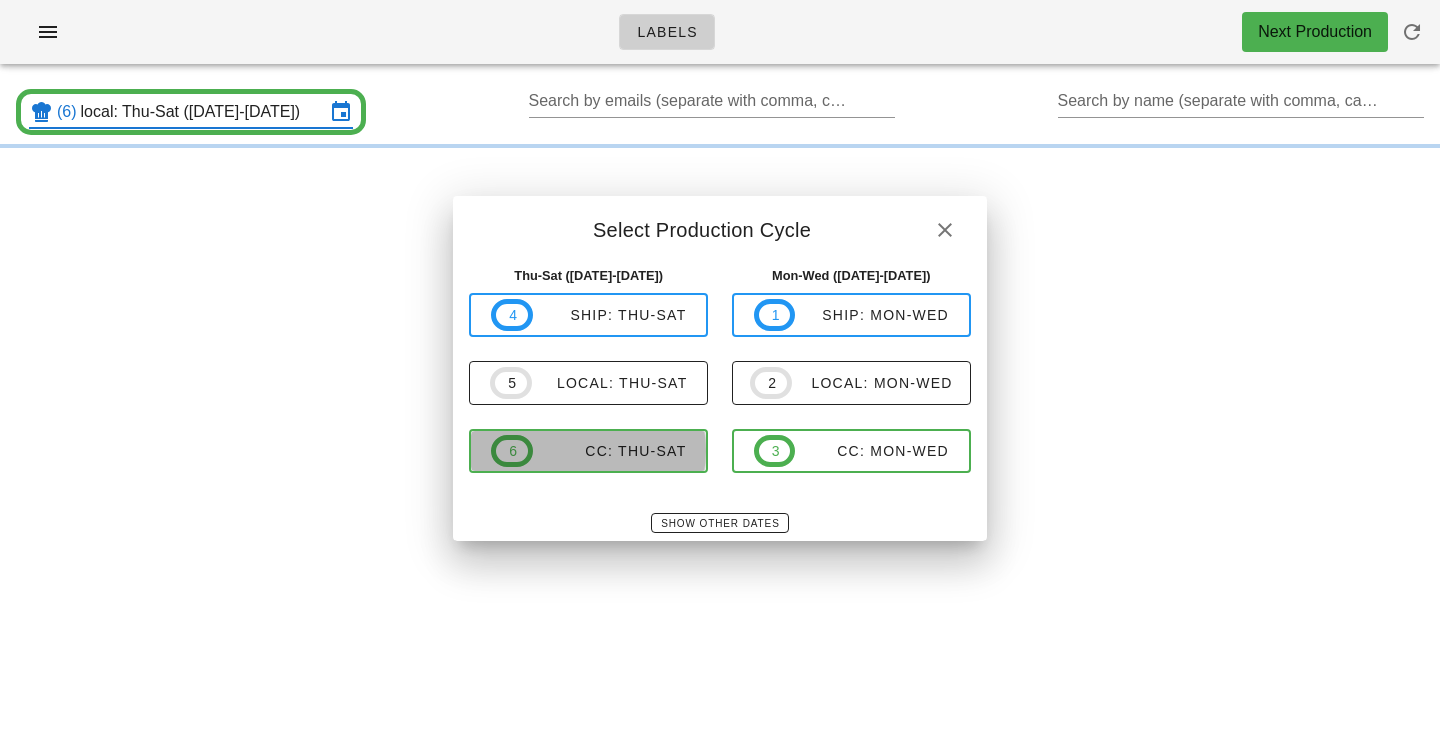 type on "CC: Thu-Sat ([DATE]-[DATE])" 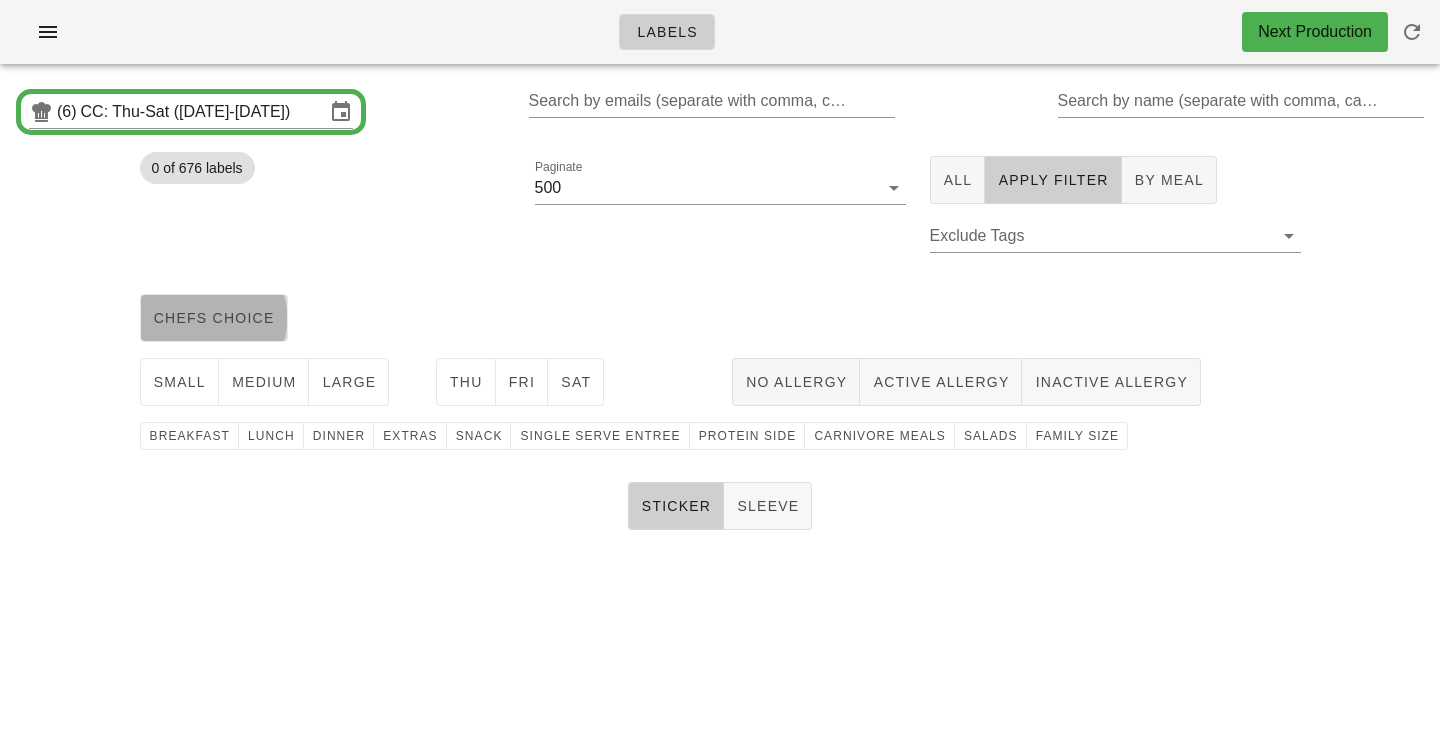 click on "chefs choice" at bounding box center (214, 318) 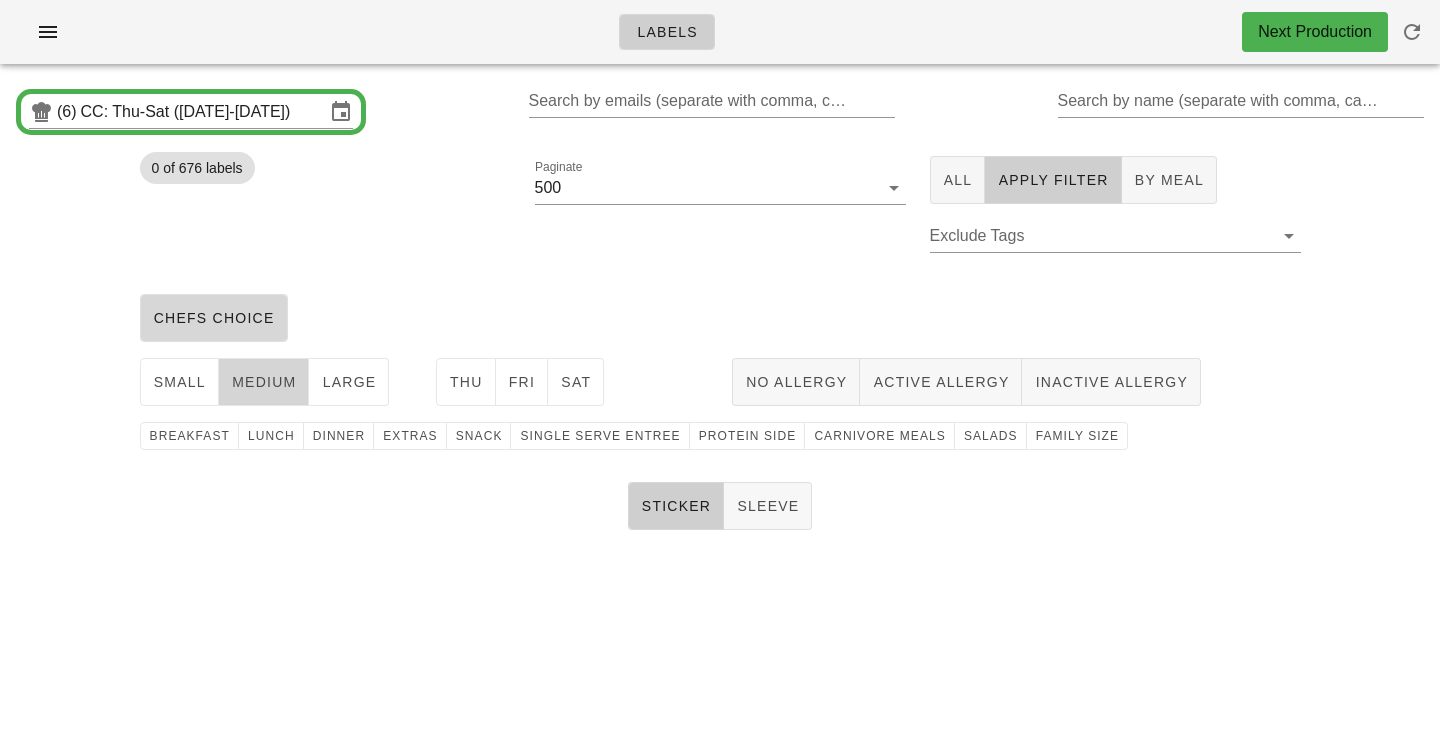 click on "medium" at bounding box center [264, 382] 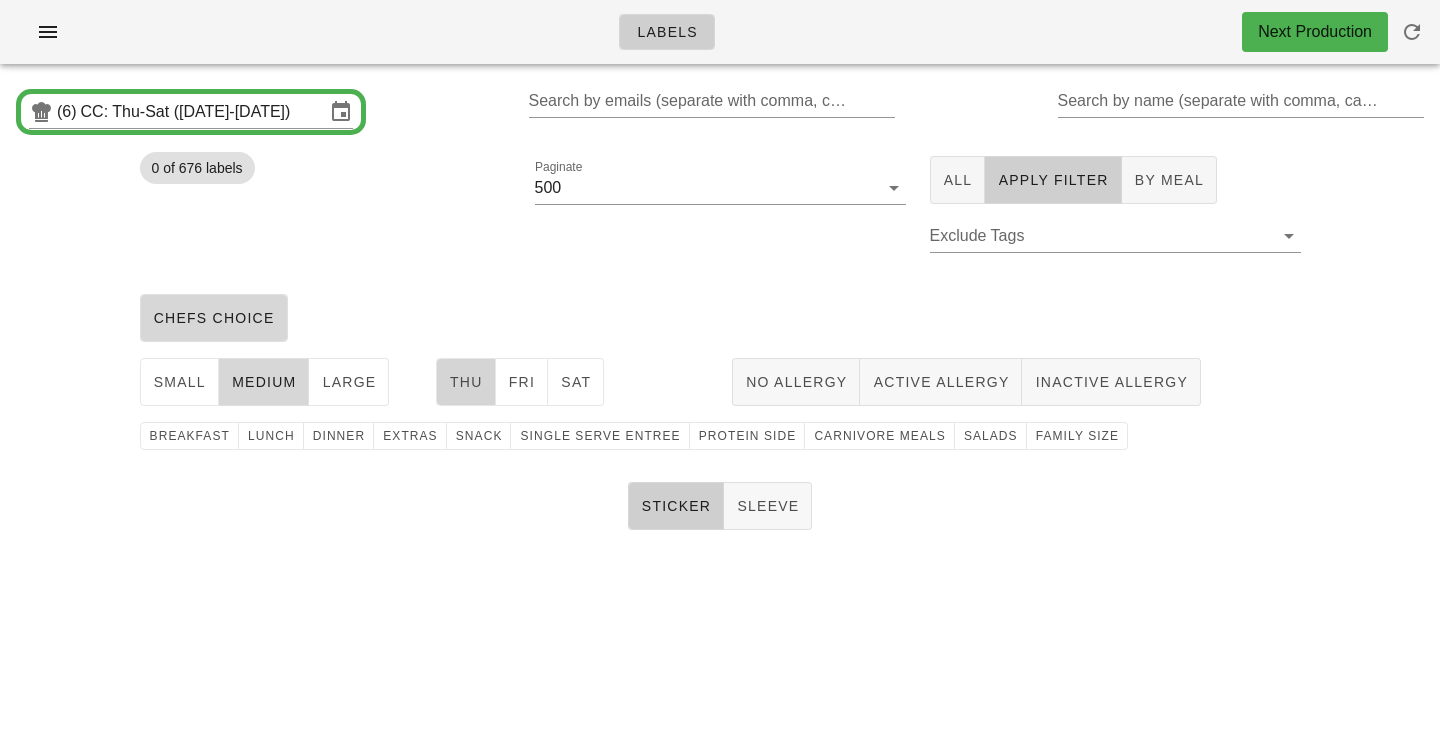 click on "Thu" at bounding box center [466, 382] 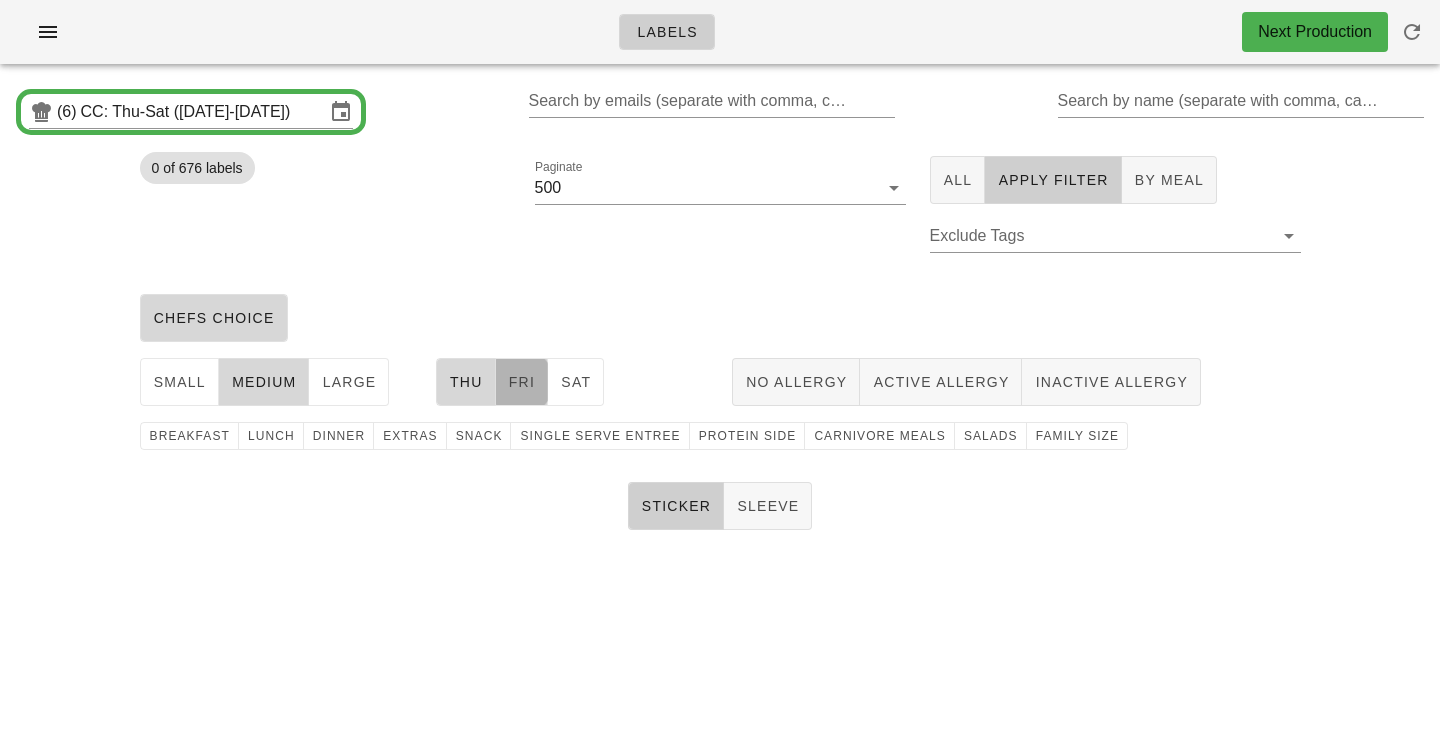 click on "Fri" at bounding box center [522, 382] 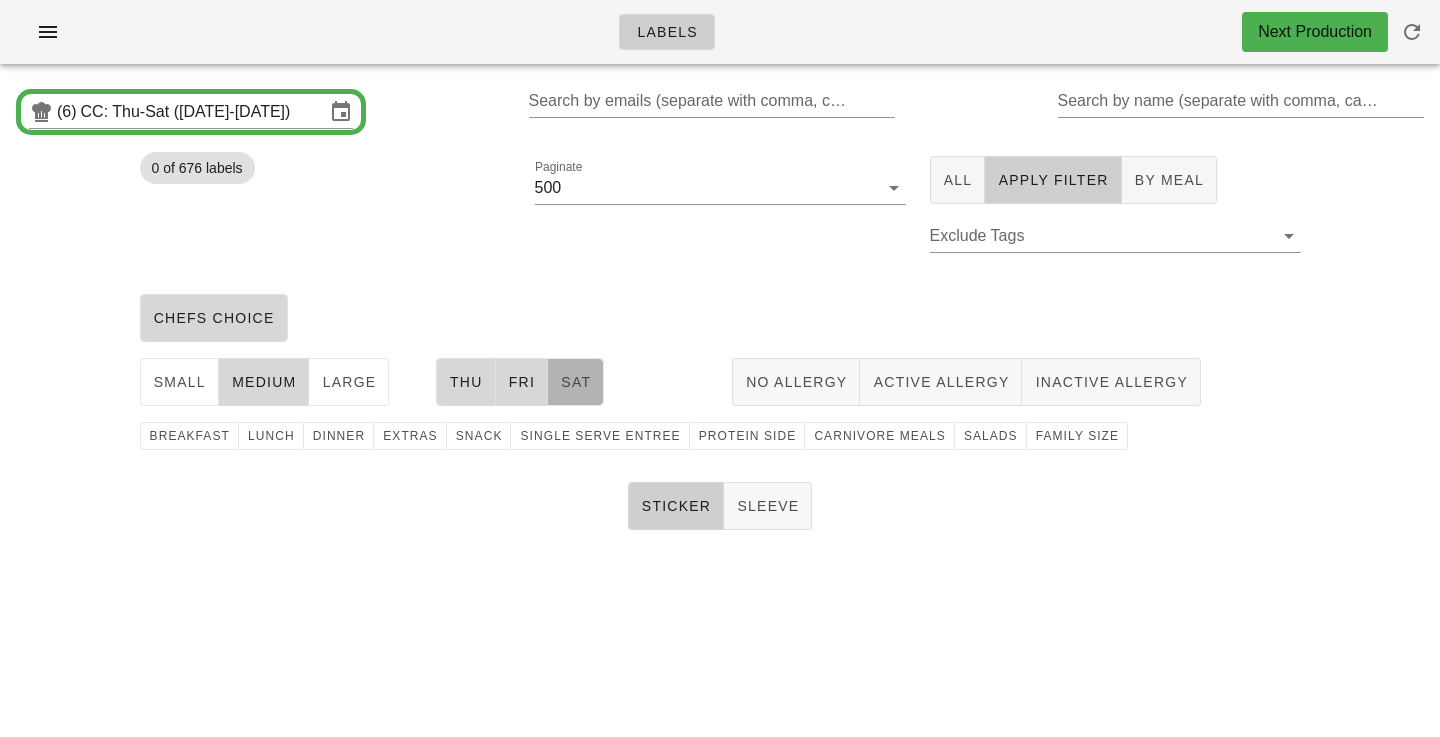 click on "Sat" at bounding box center (575, 382) 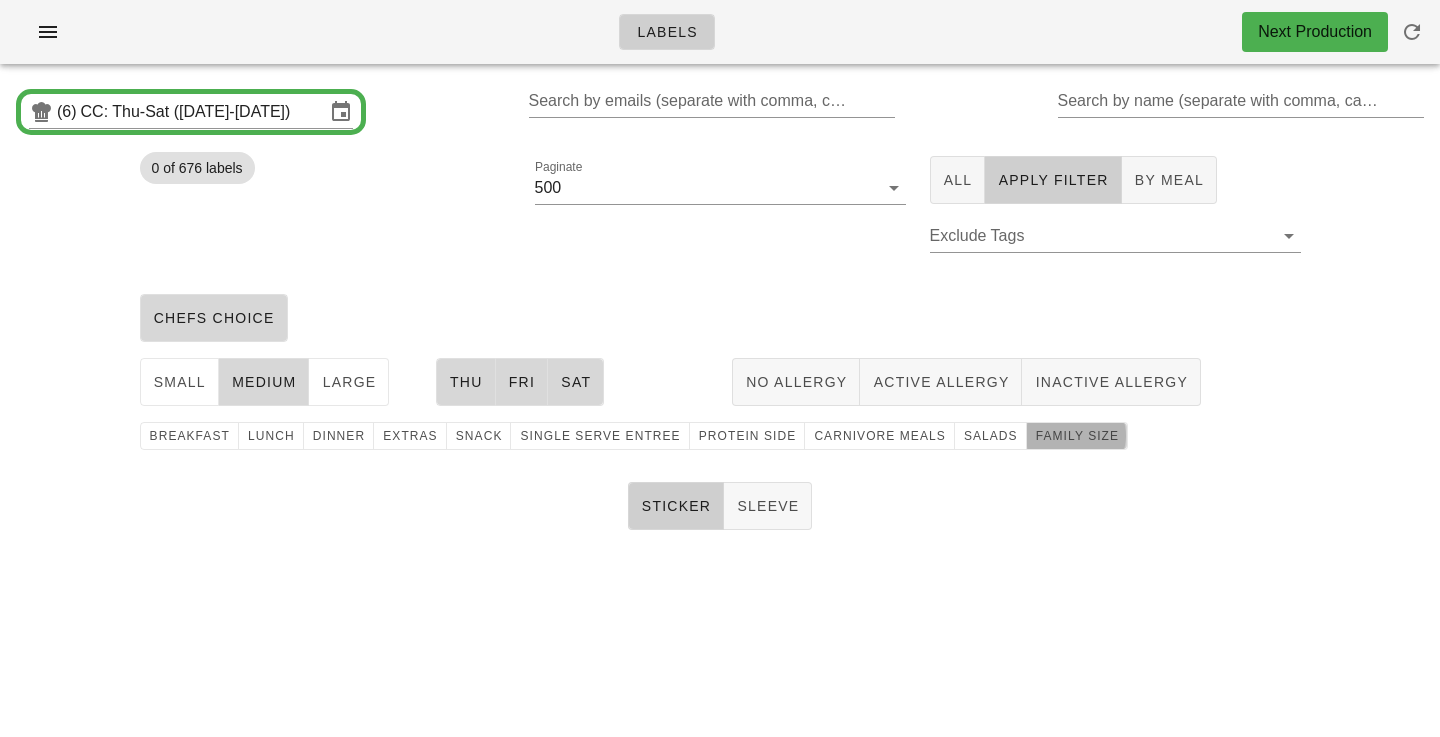 click on "family size" at bounding box center (1077, 436) 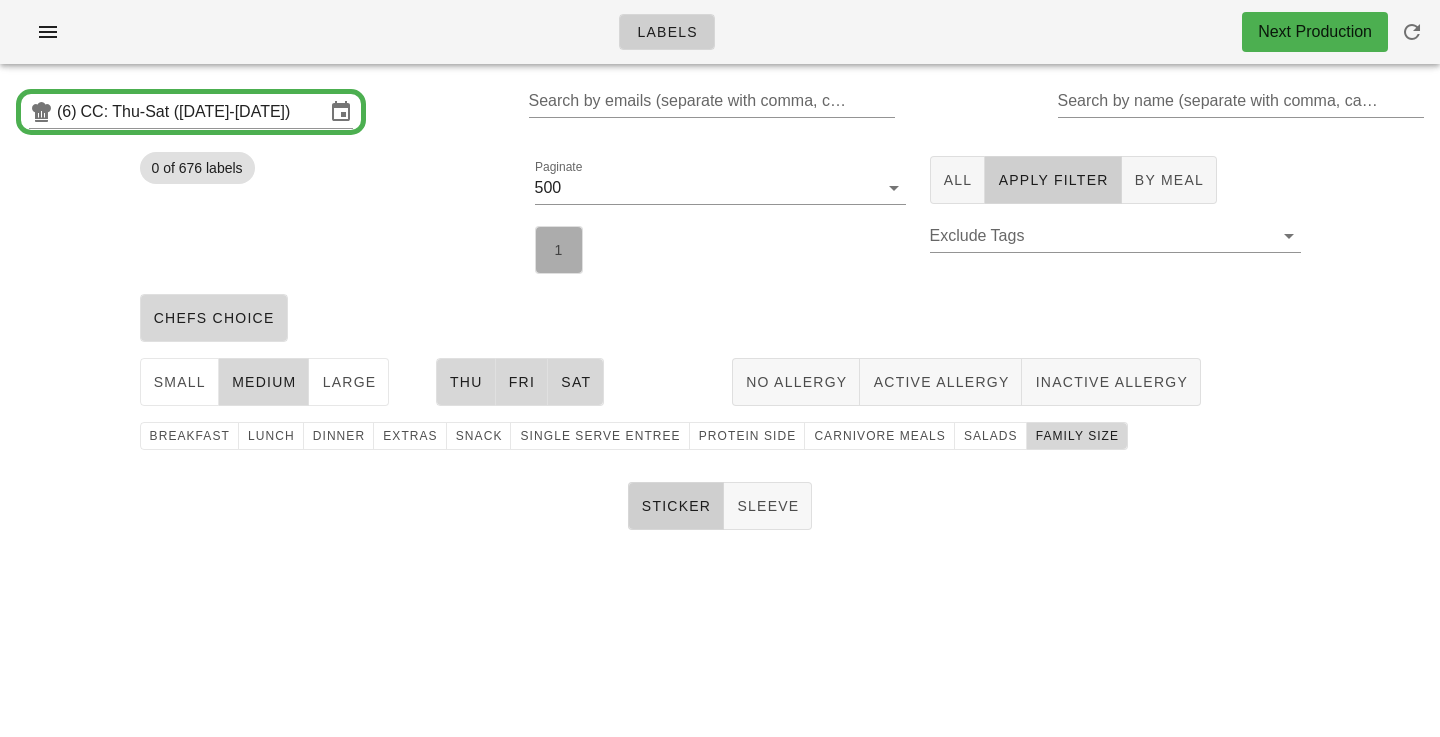 click on "1" at bounding box center (559, 250) 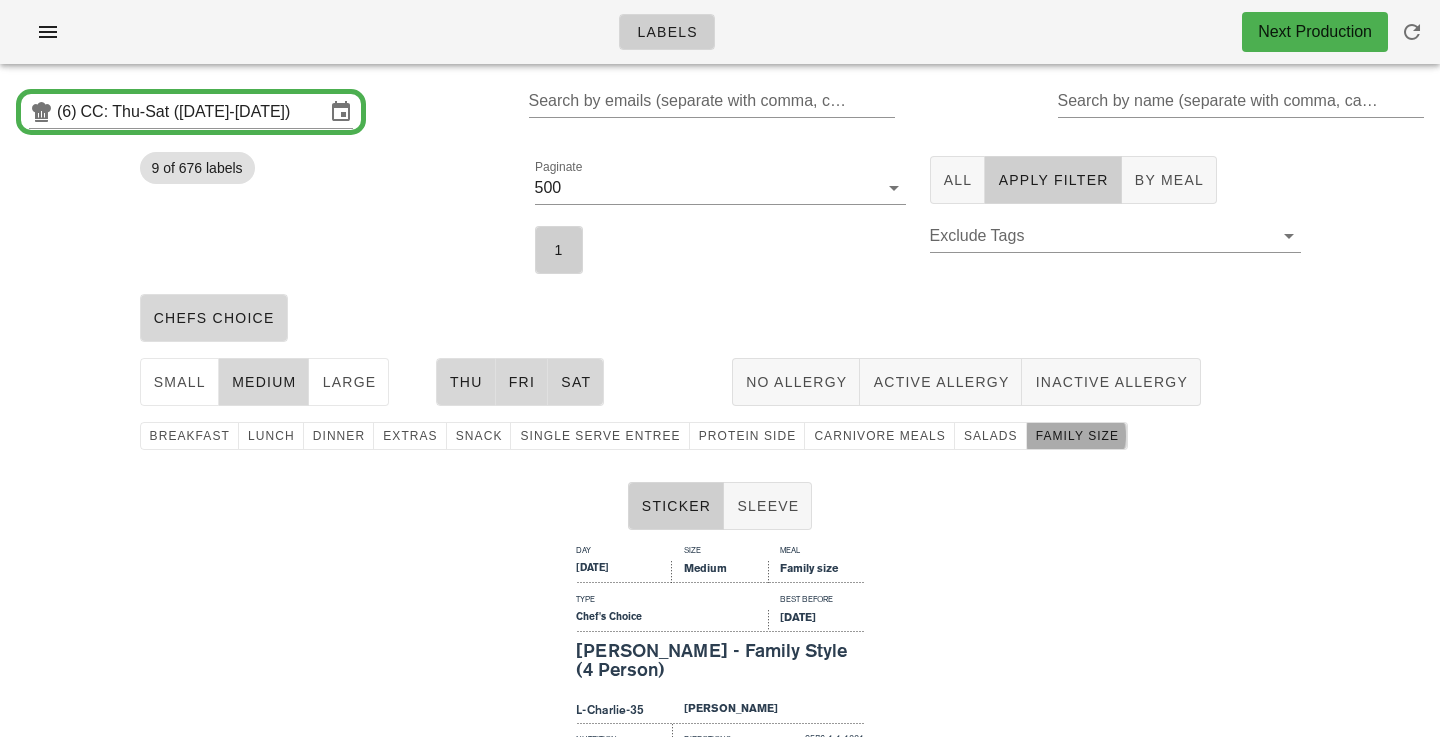 click on "family size" at bounding box center (1077, 436) 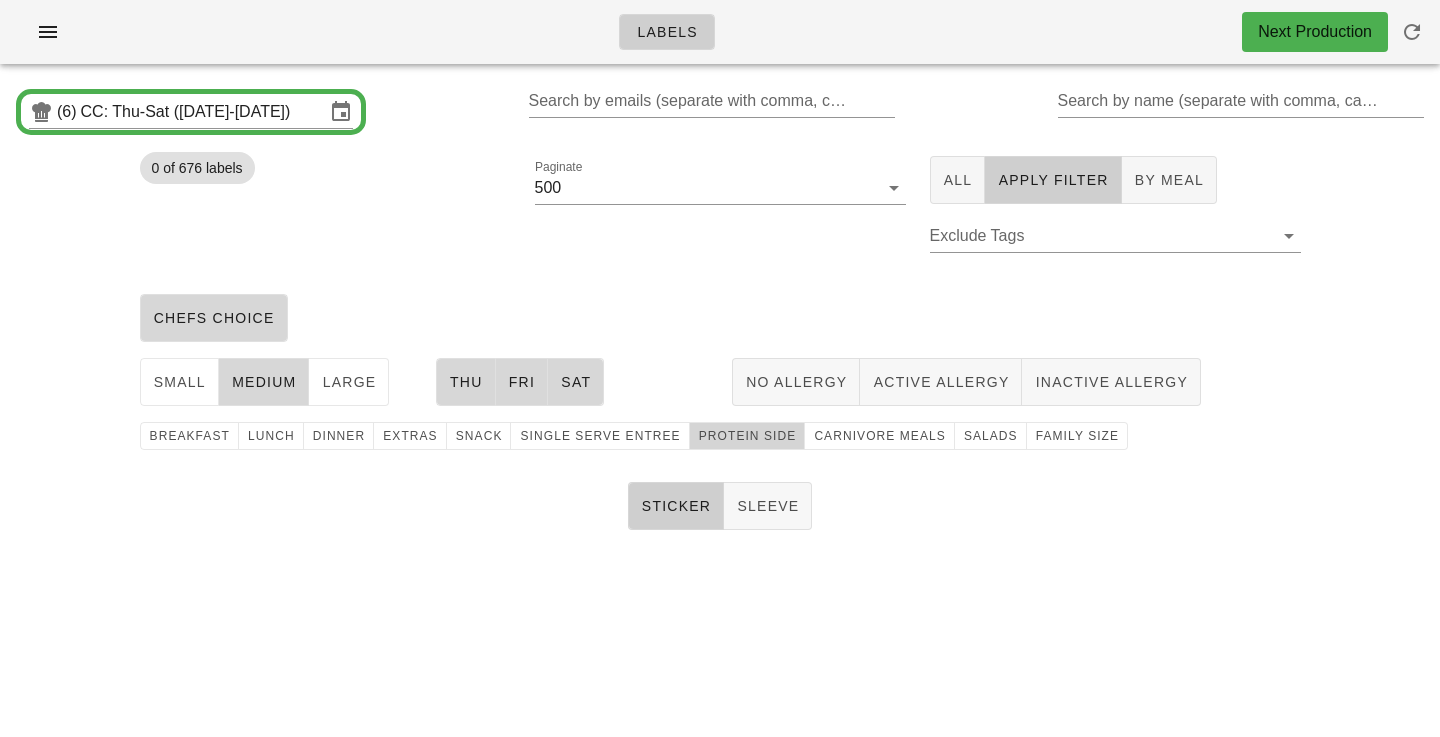 click on "protein side" at bounding box center (747, 436) 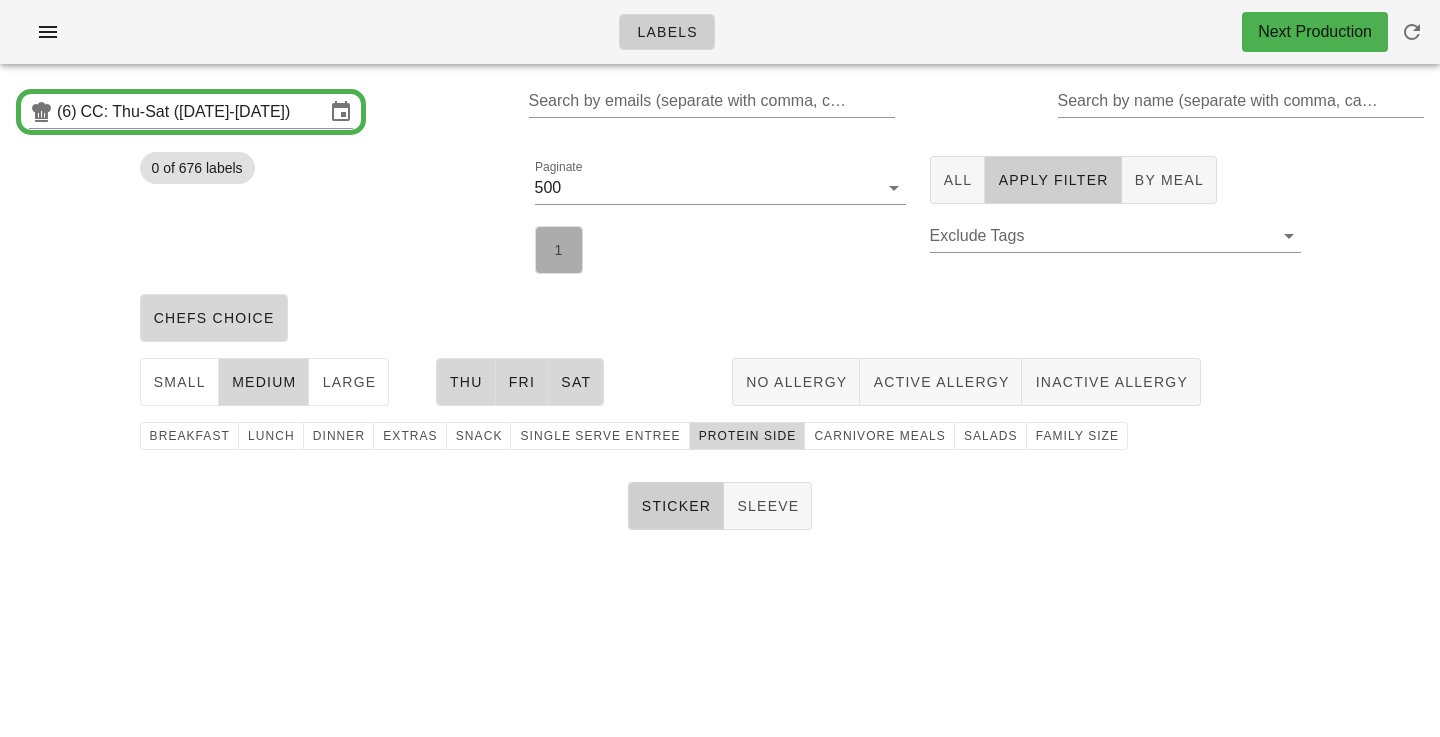 click on "1" at bounding box center [559, 250] 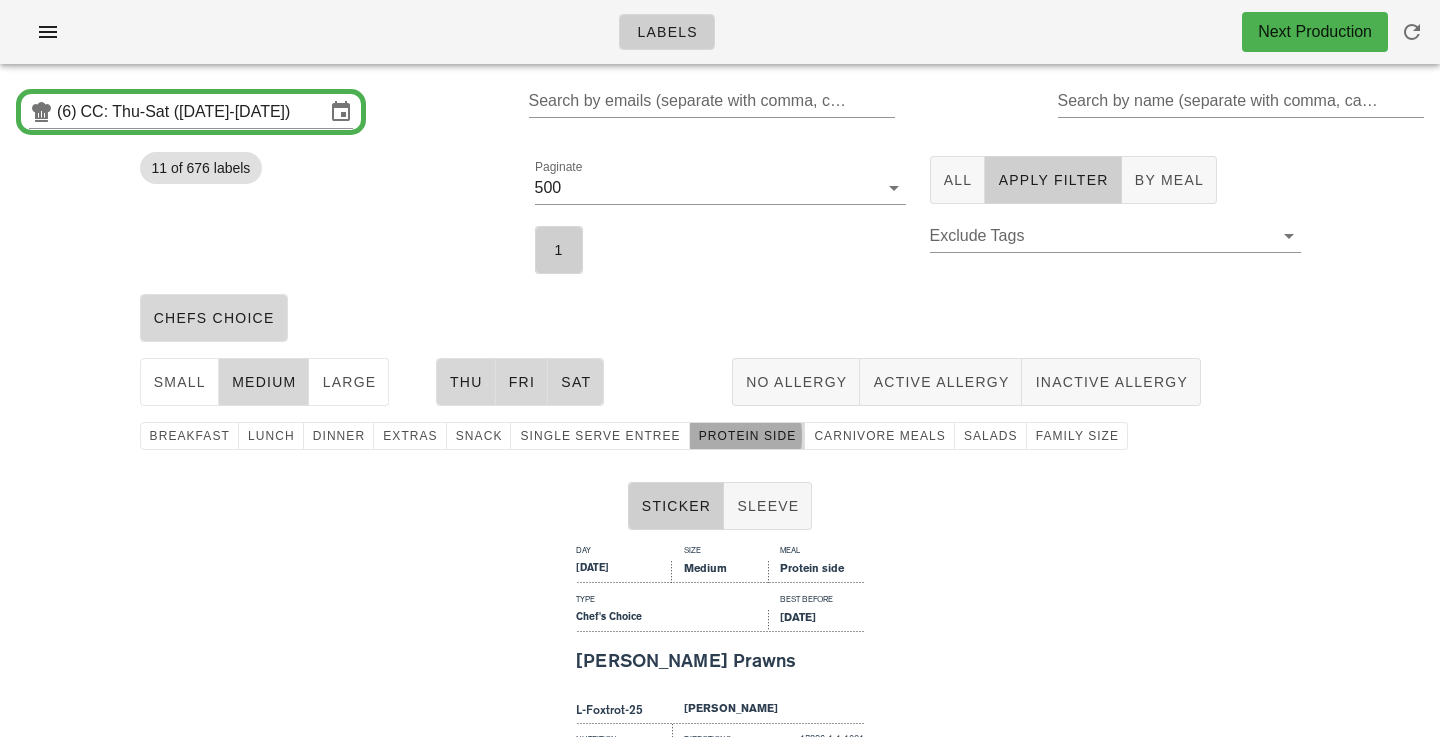 click on "protein side" at bounding box center (747, 436) 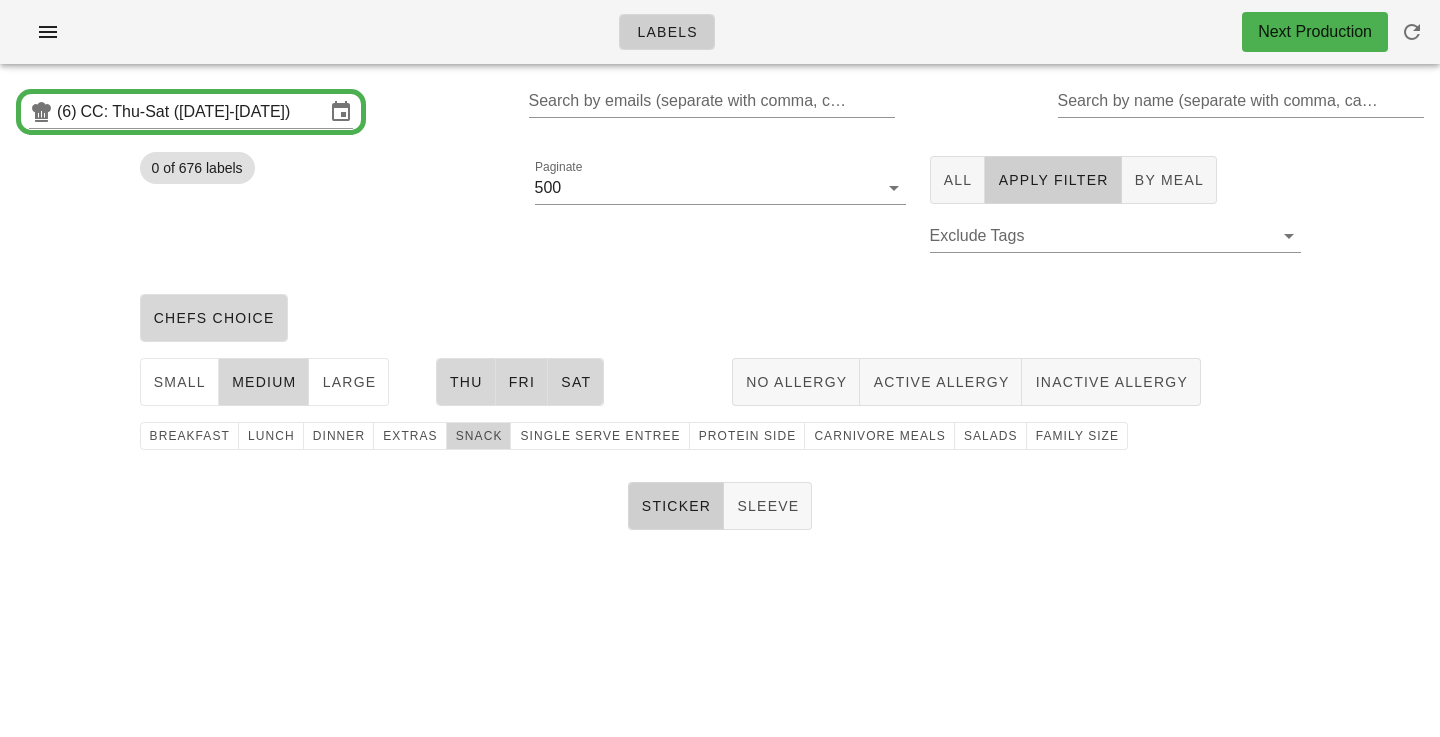 click on "snack" at bounding box center [479, 436] 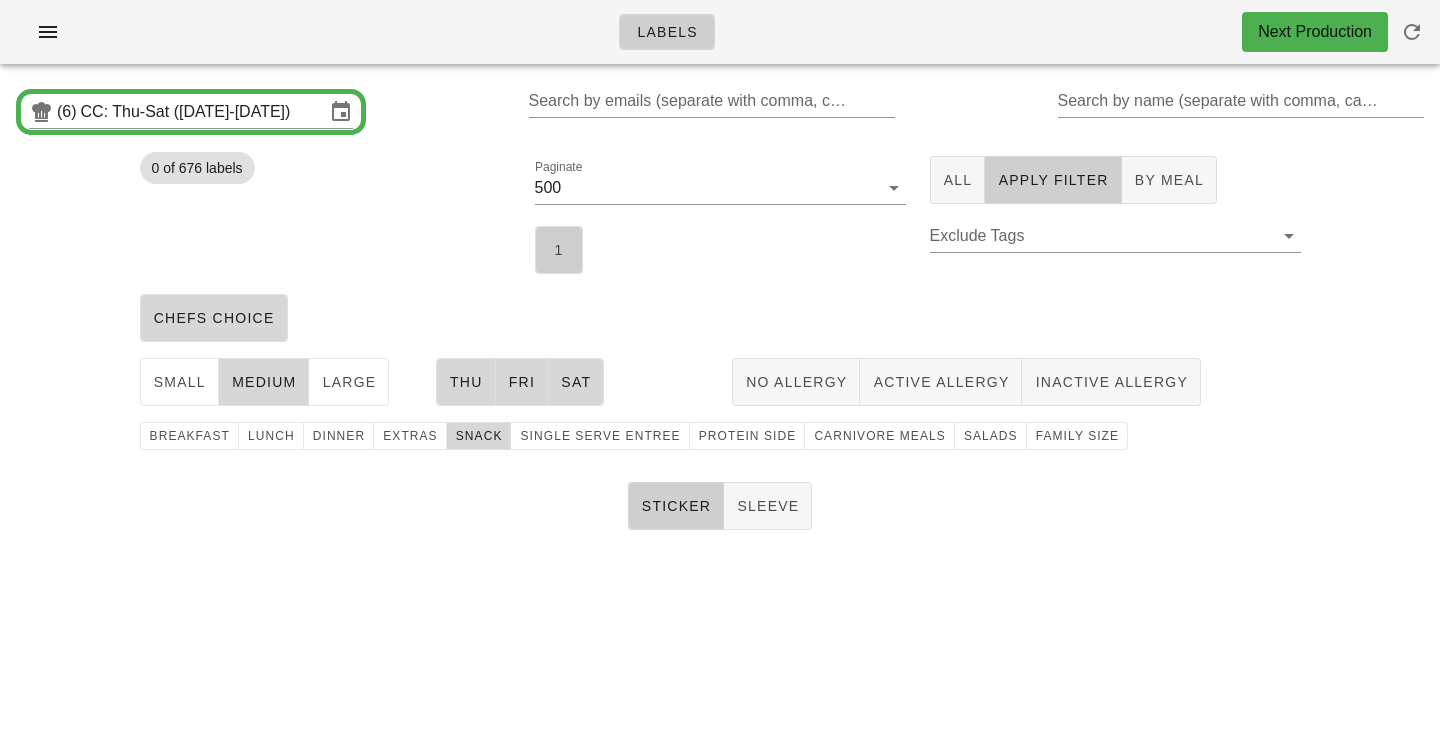 click on "1" at bounding box center (559, 250) 